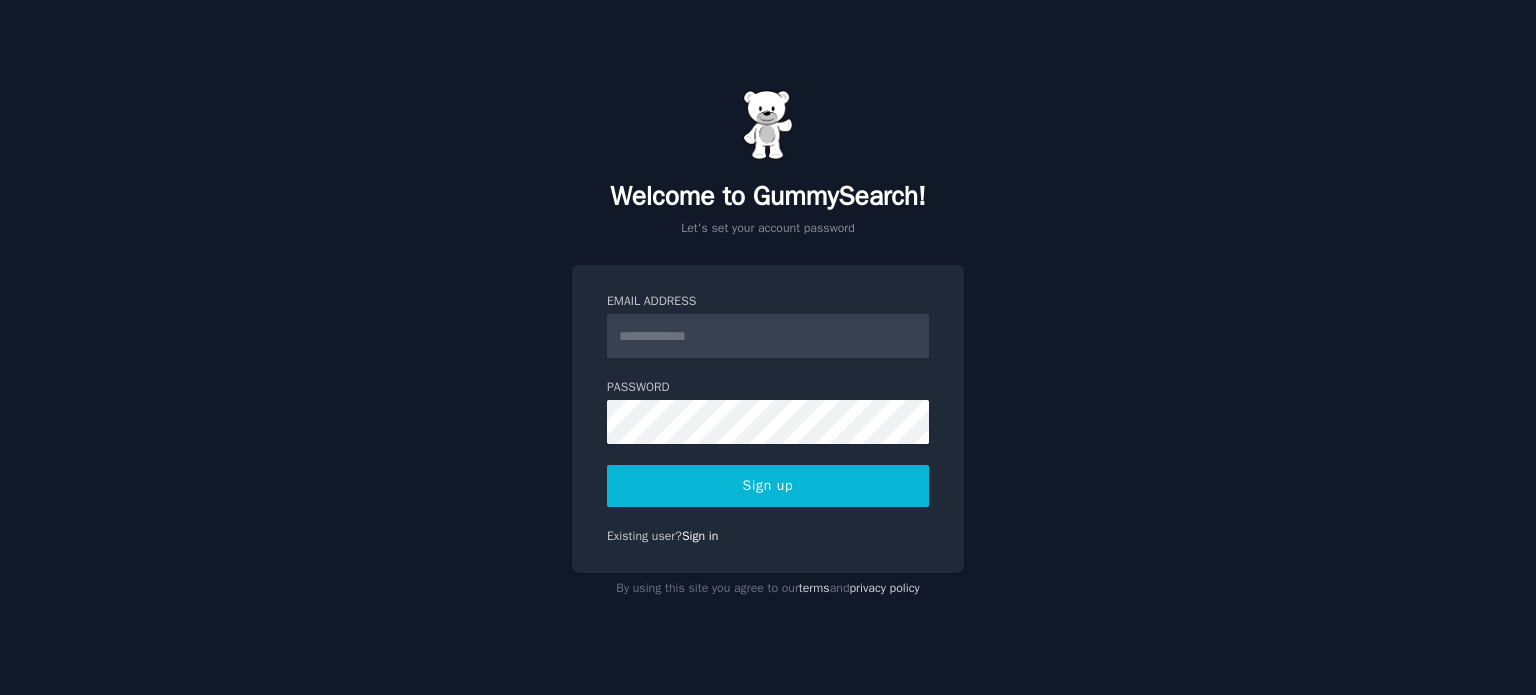 scroll, scrollTop: 0, scrollLeft: 0, axis: both 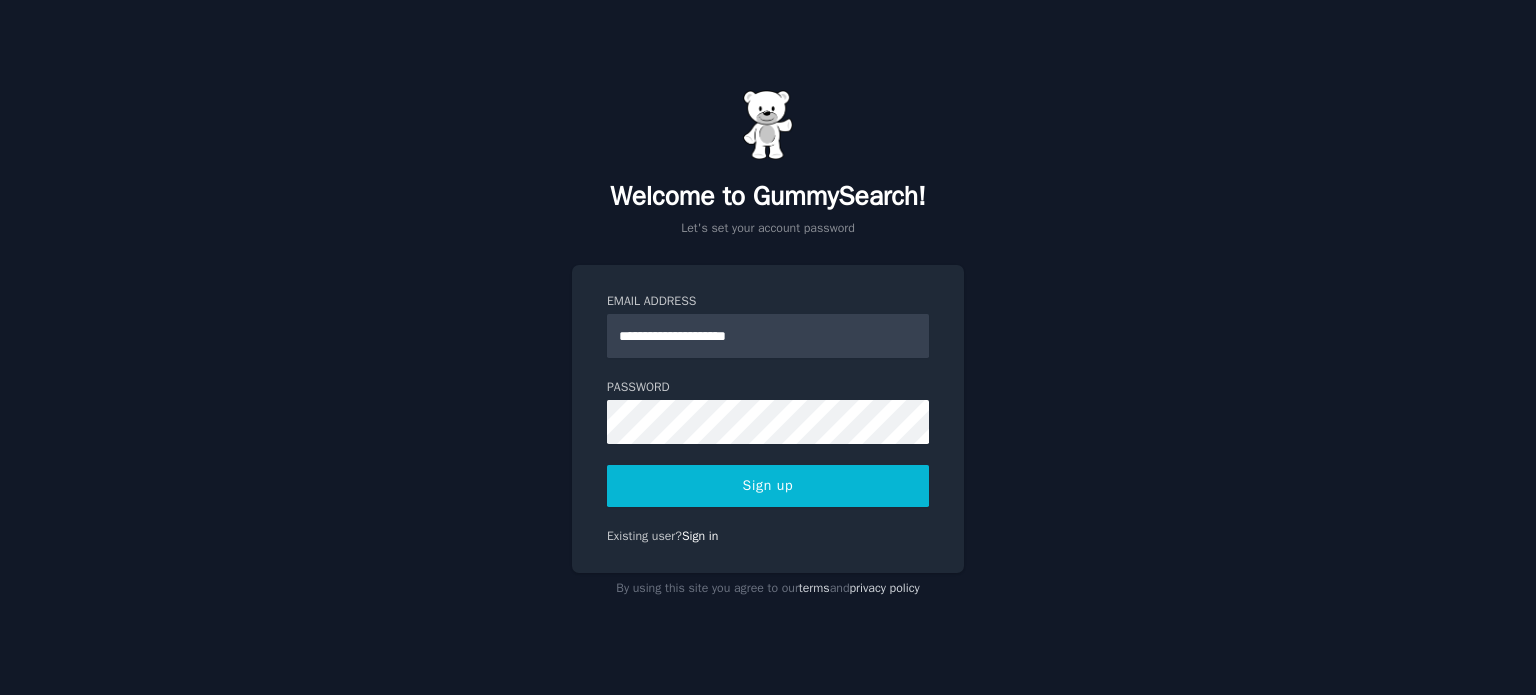 click on "Sign up" at bounding box center [768, 486] 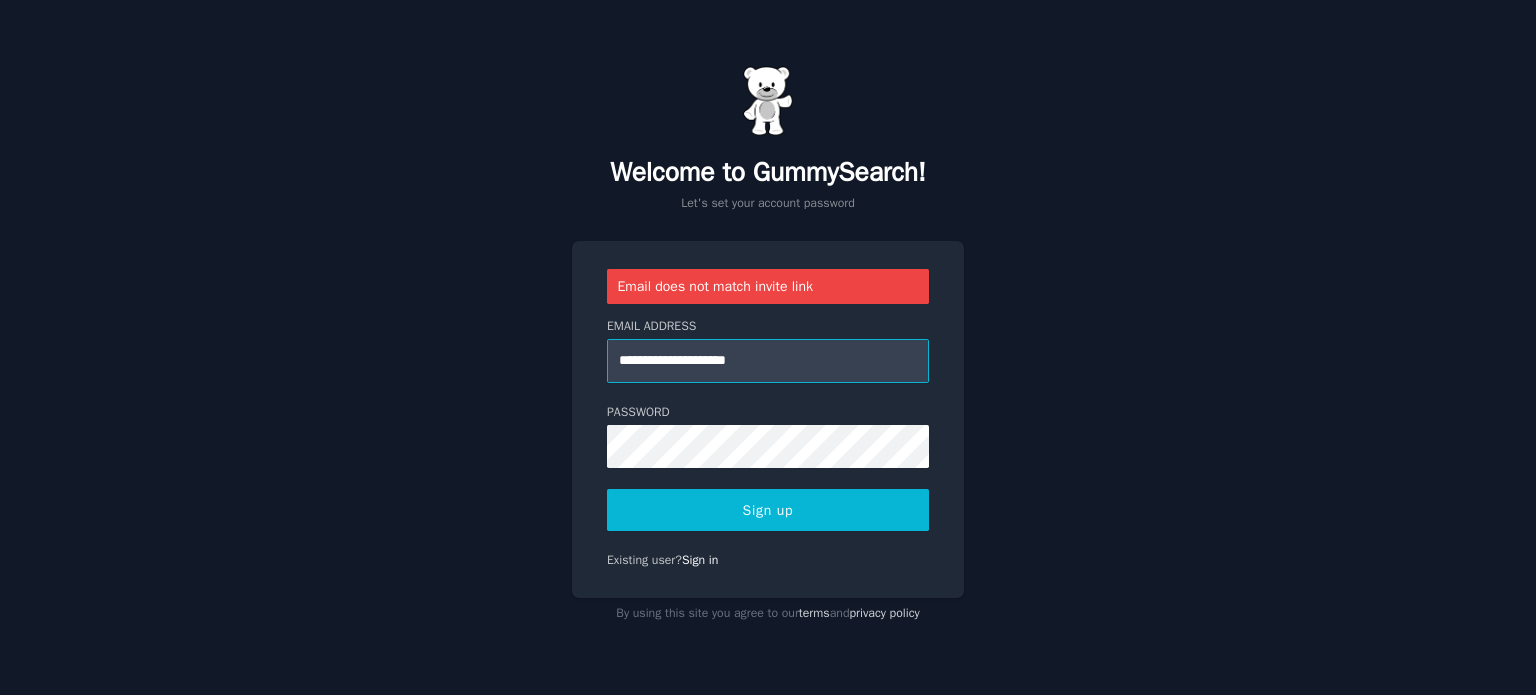drag, startPoint x: 845, startPoint y: 367, endPoint x: 720, endPoint y: 347, distance: 126.58989 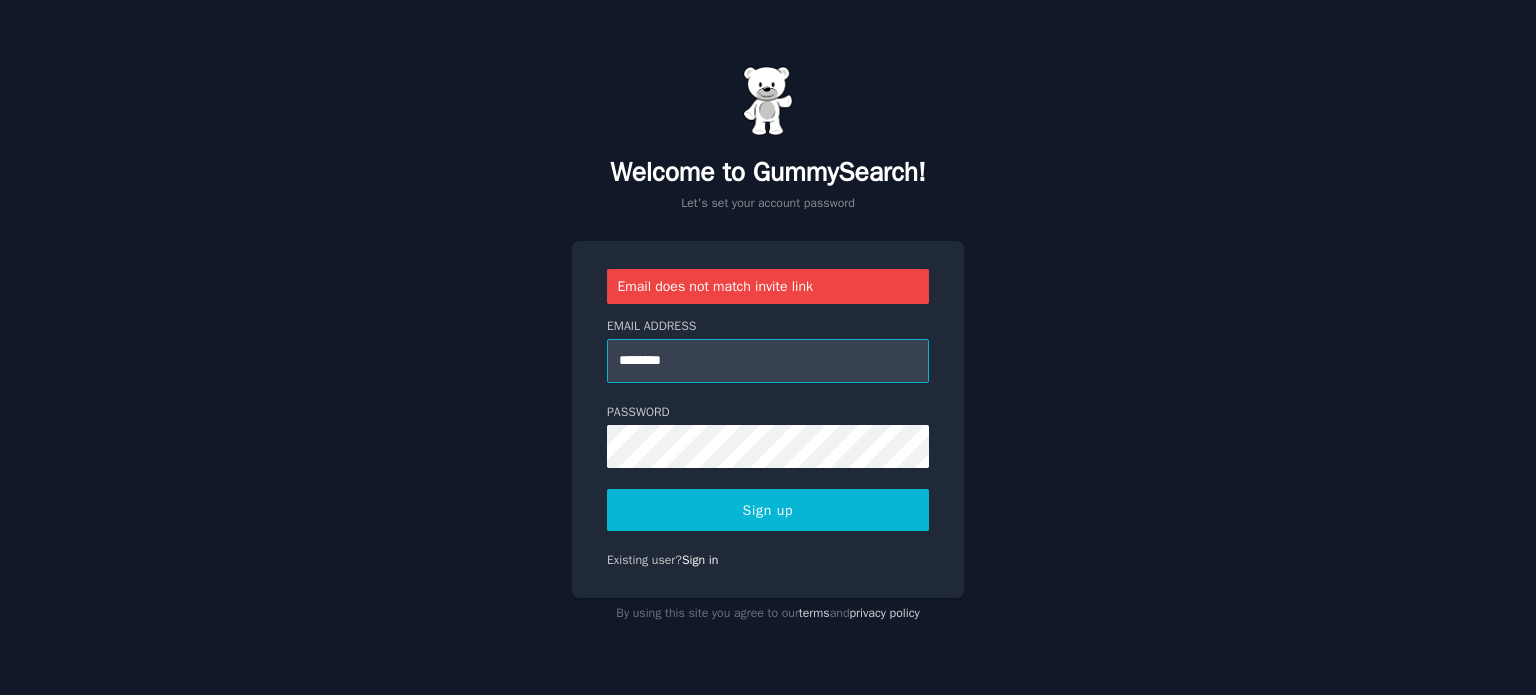 type on "**********" 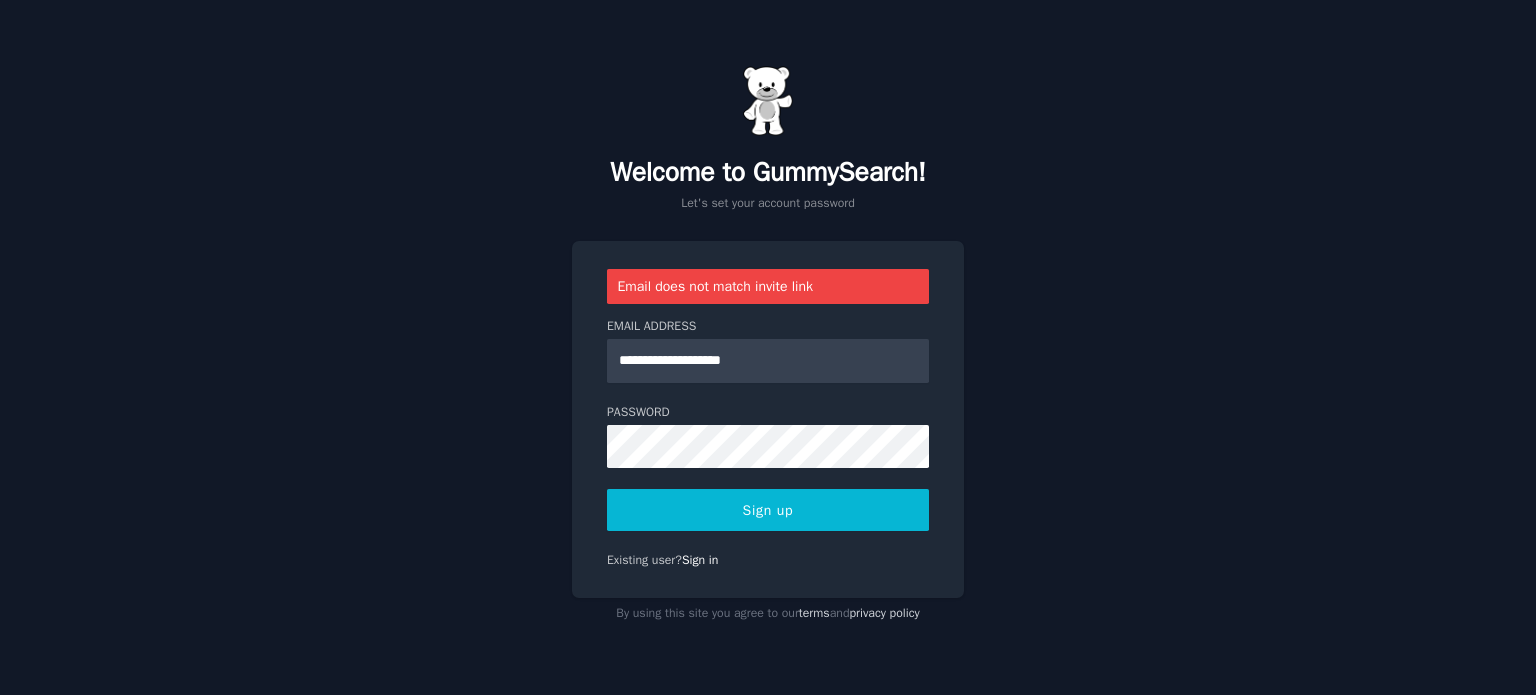 click on "Sign up" at bounding box center (768, 510) 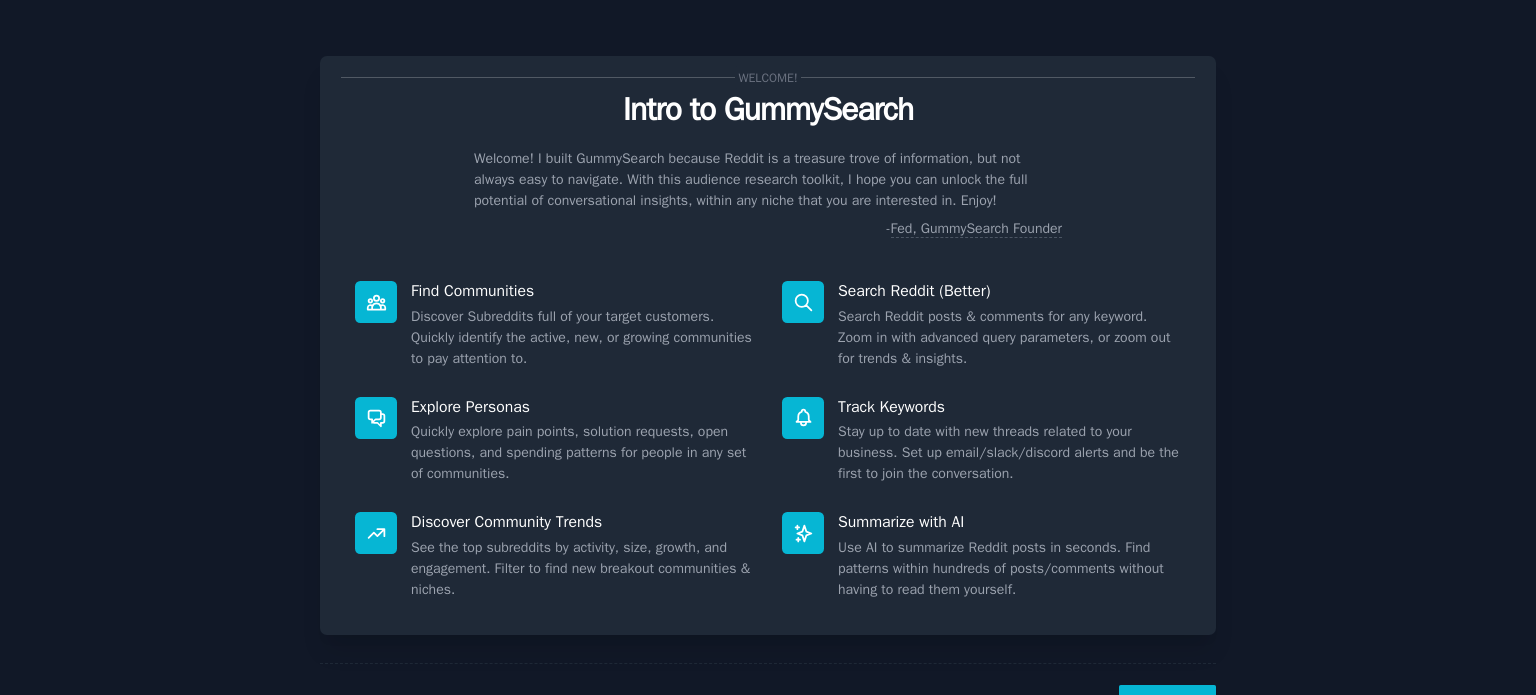 scroll, scrollTop: 0, scrollLeft: 0, axis: both 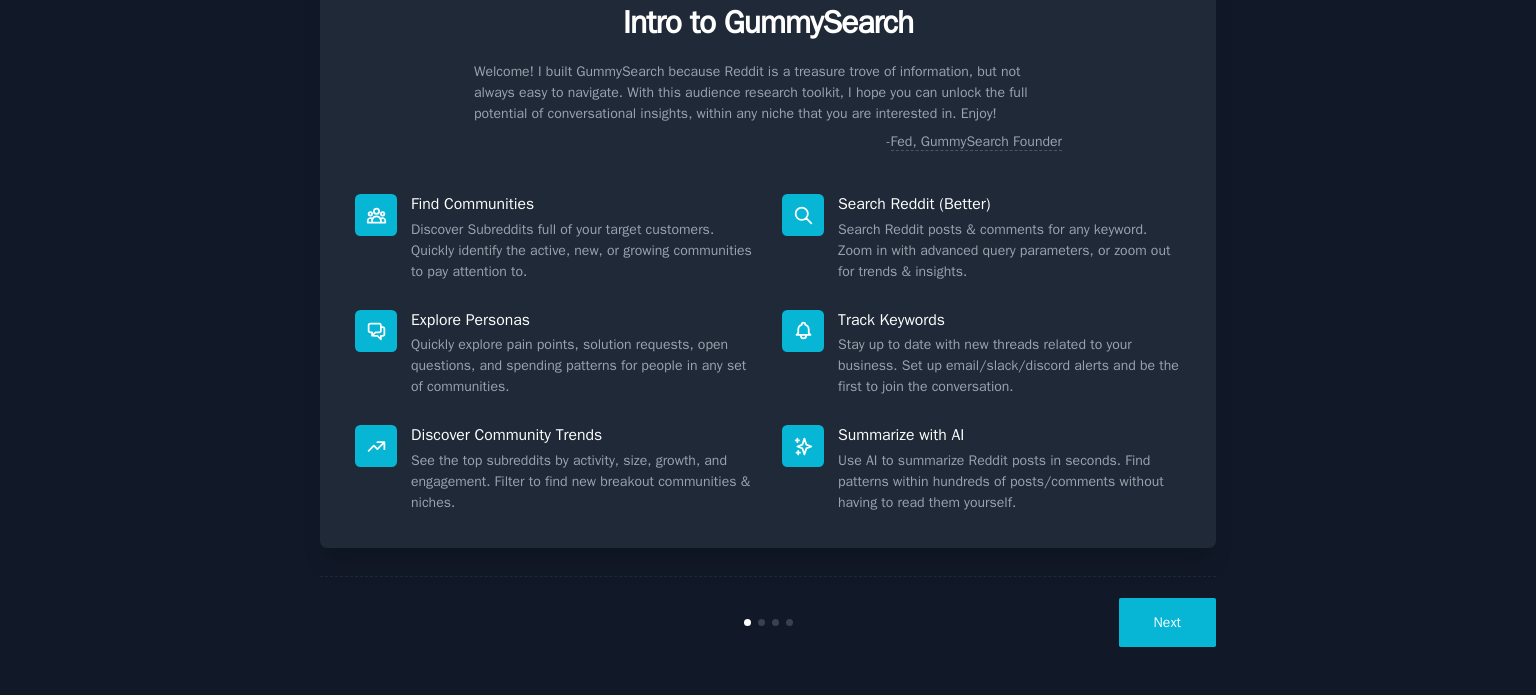 click on "Next" at bounding box center (1167, 622) 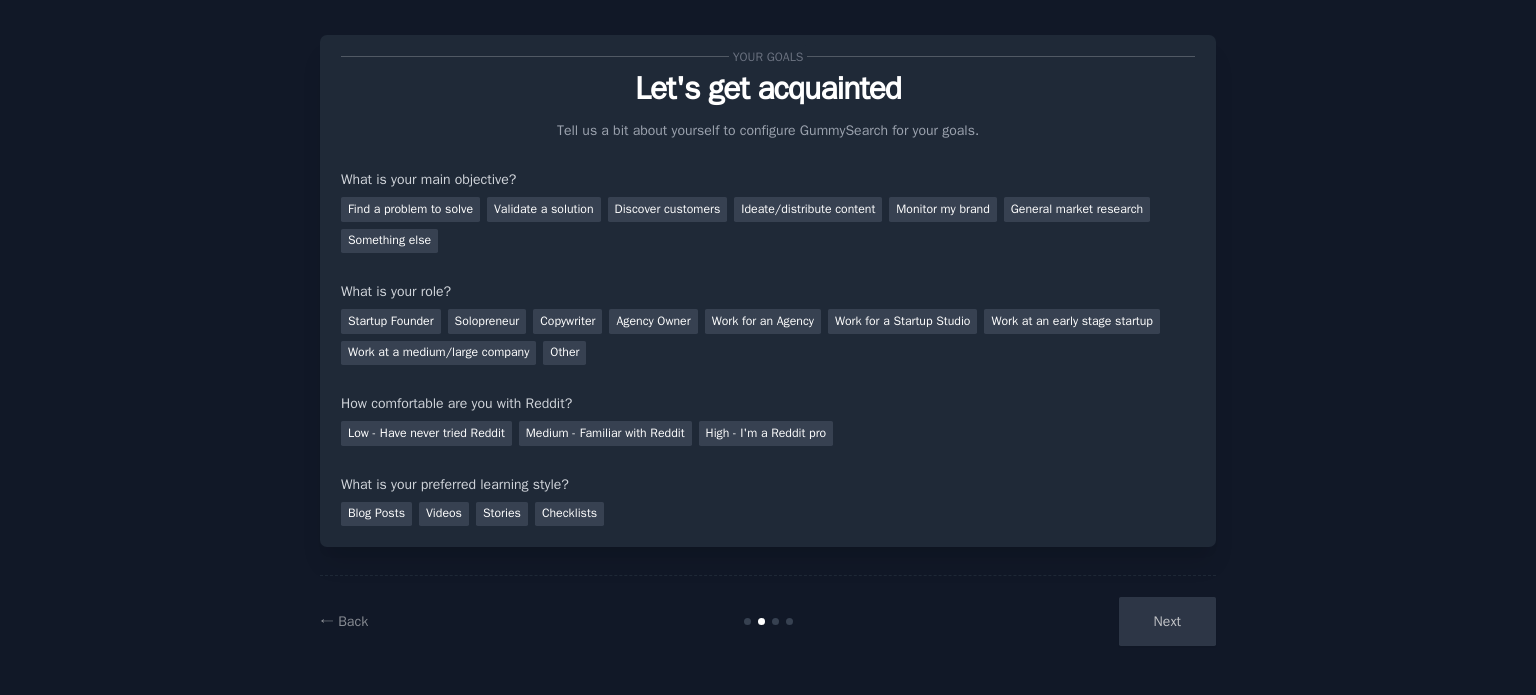 scroll, scrollTop: 20, scrollLeft: 0, axis: vertical 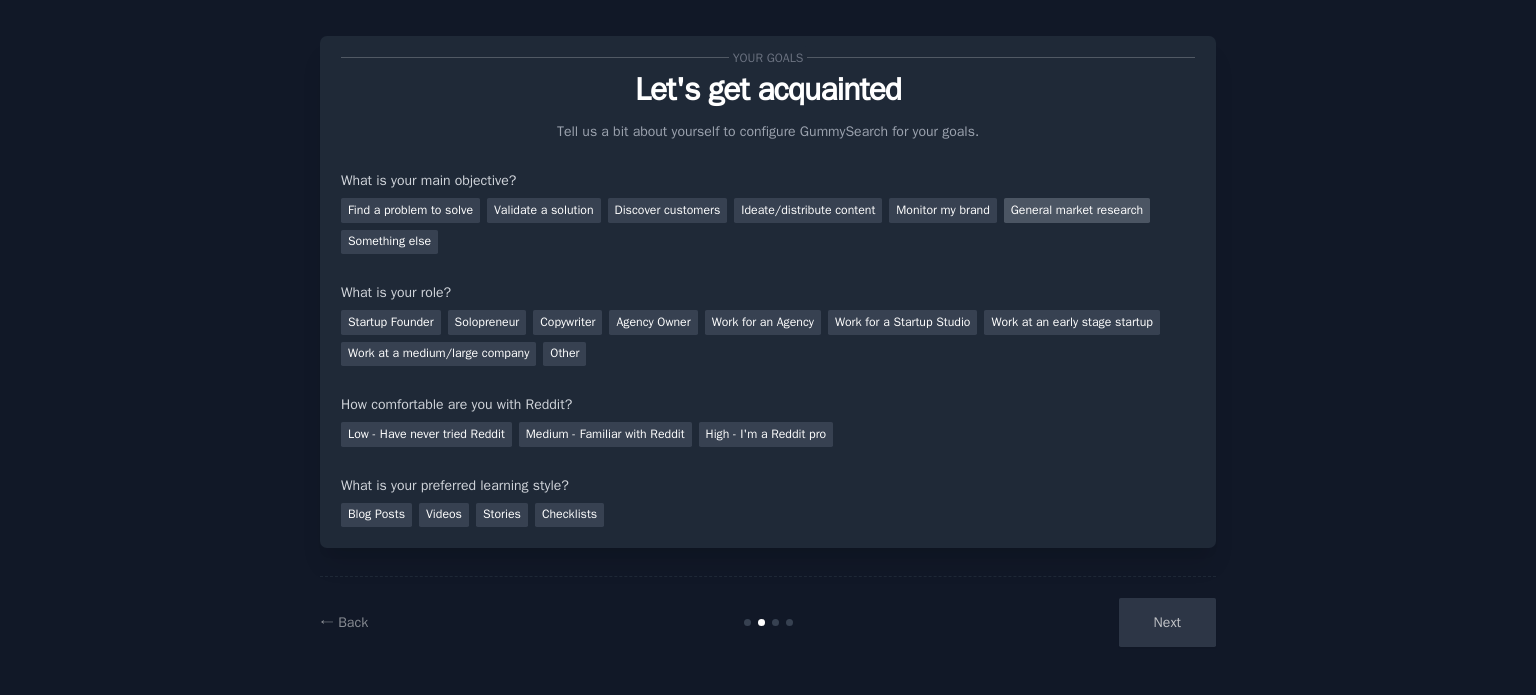 click on "General market research" at bounding box center [1077, 210] 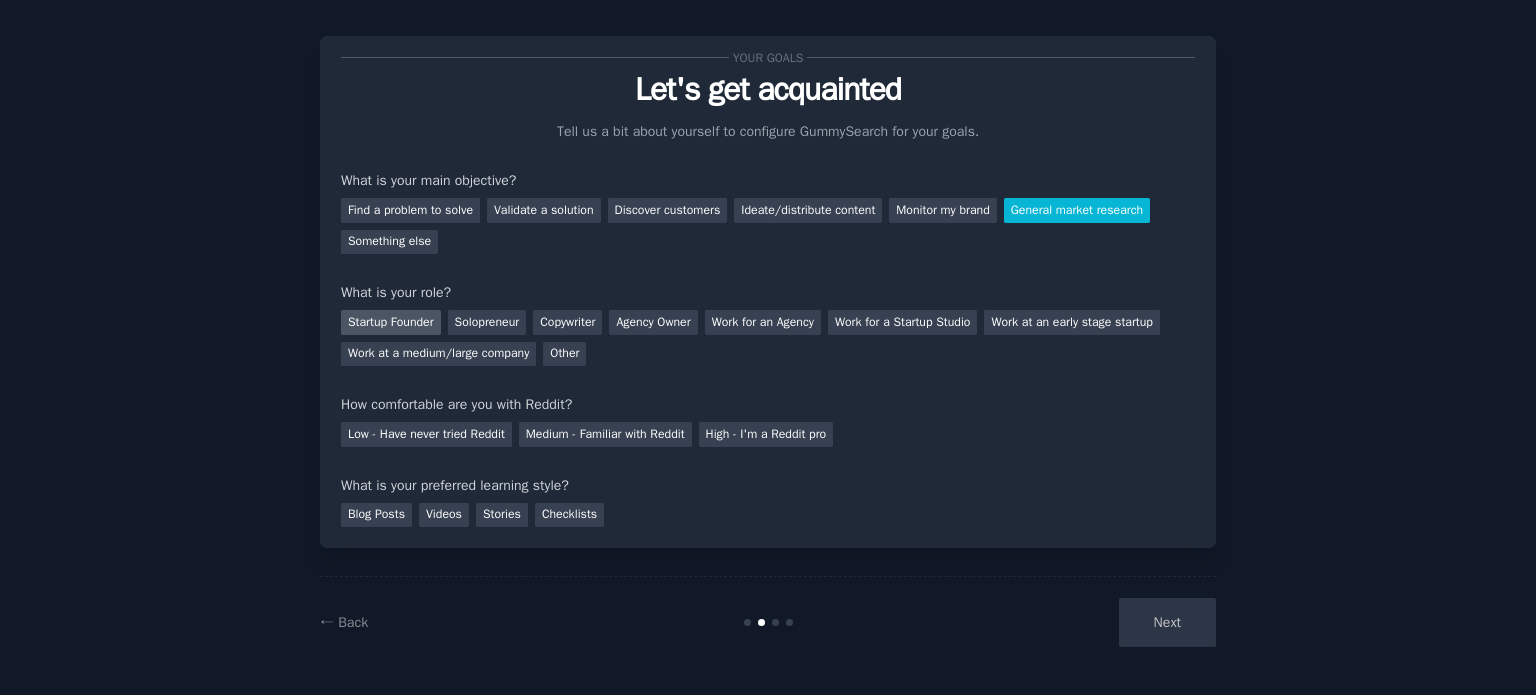 click on "Startup Founder" at bounding box center (391, 322) 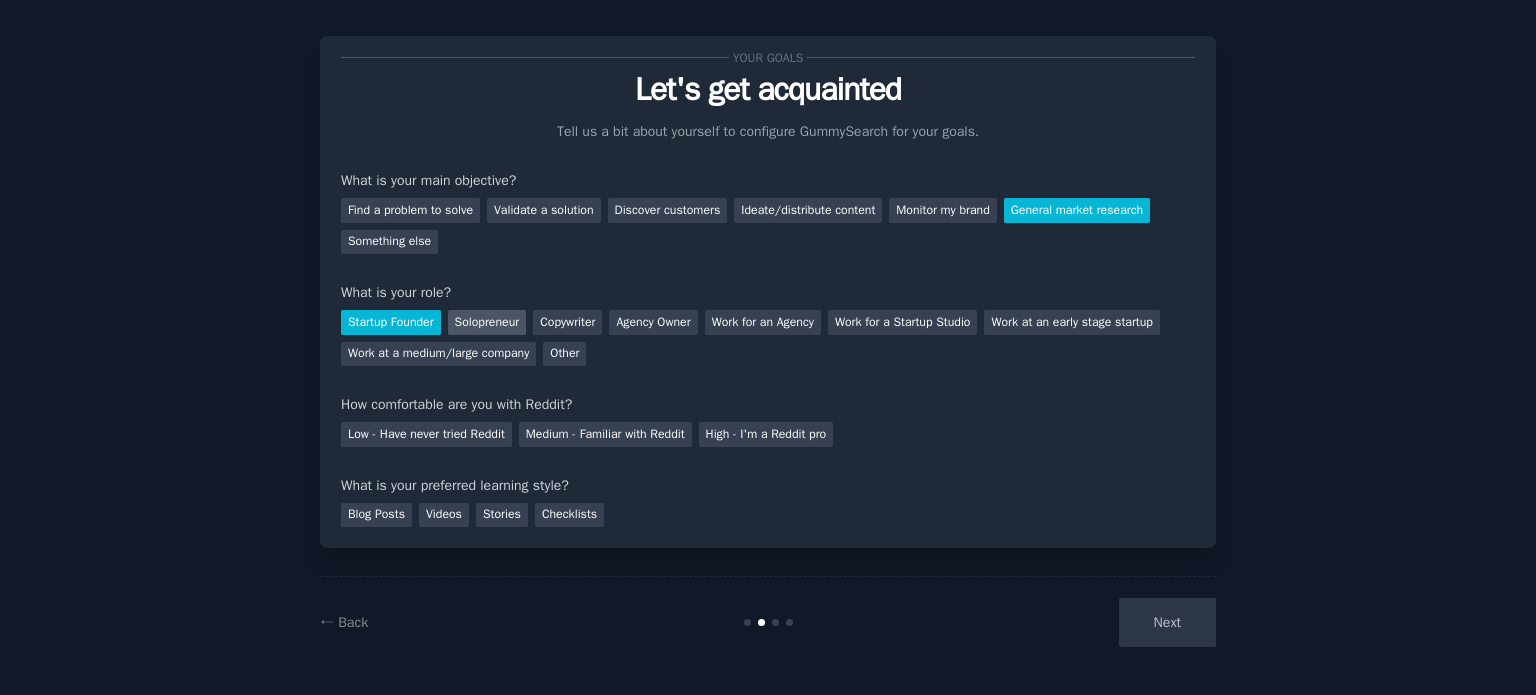 click on "Solopreneur" at bounding box center (487, 322) 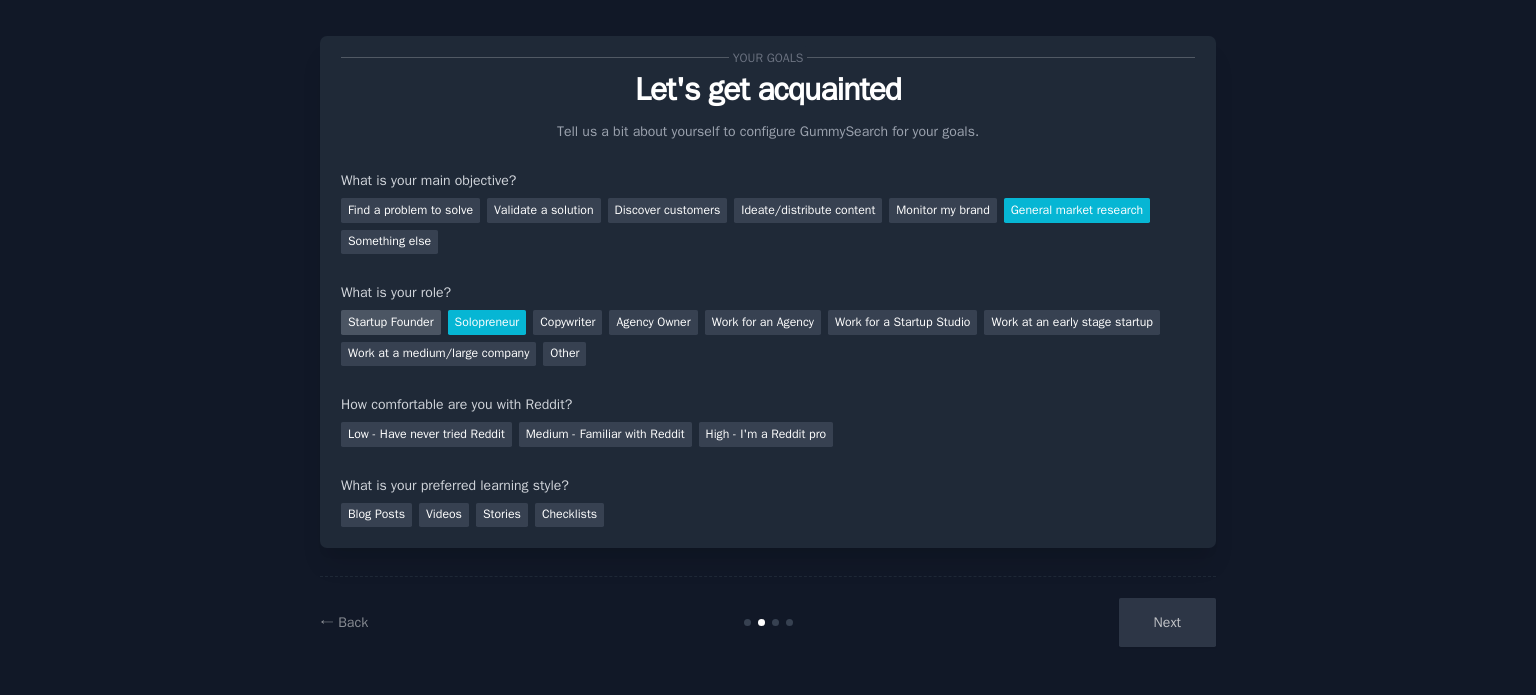 click on "Startup Founder" at bounding box center [391, 322] 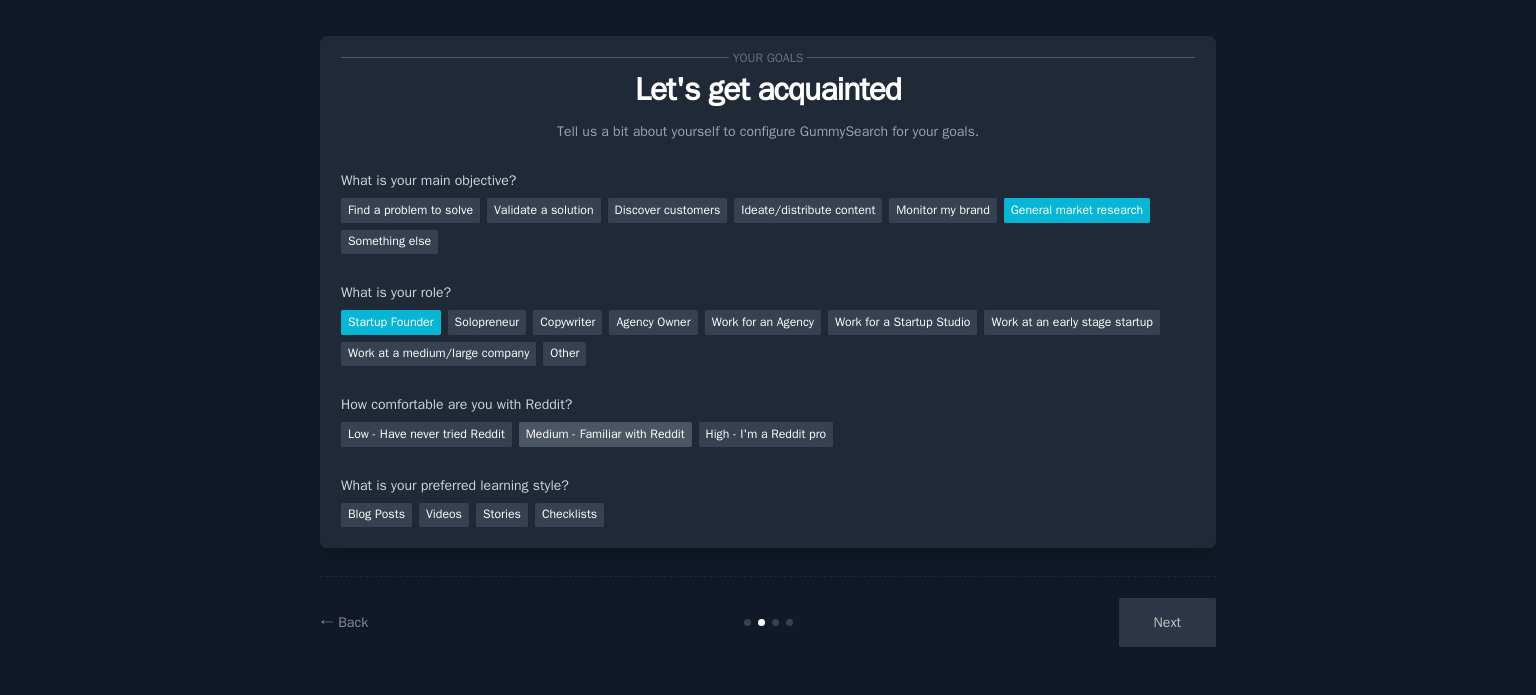 click on "Medium - Familiar with Reddit" at bounding box center (605, 434) 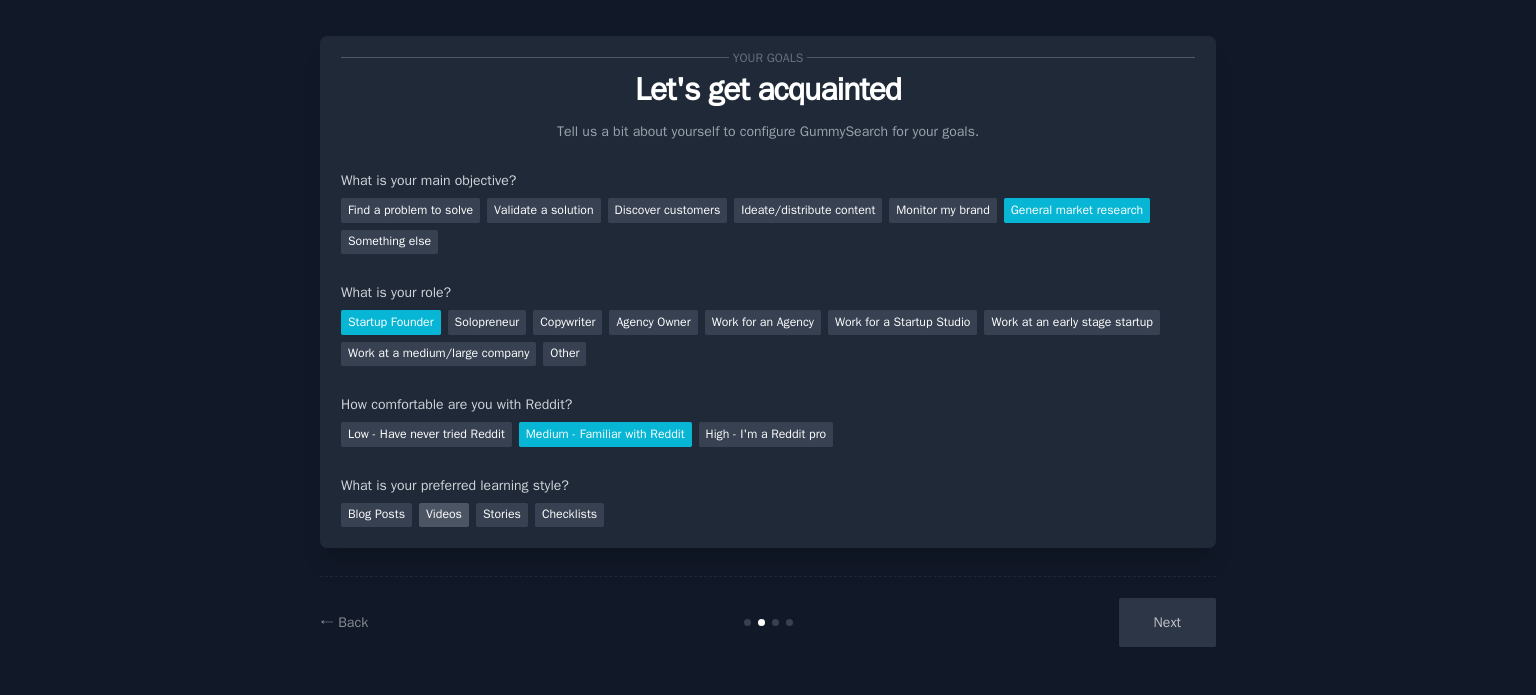 click on "Videos" at bounding box center [444, 515] 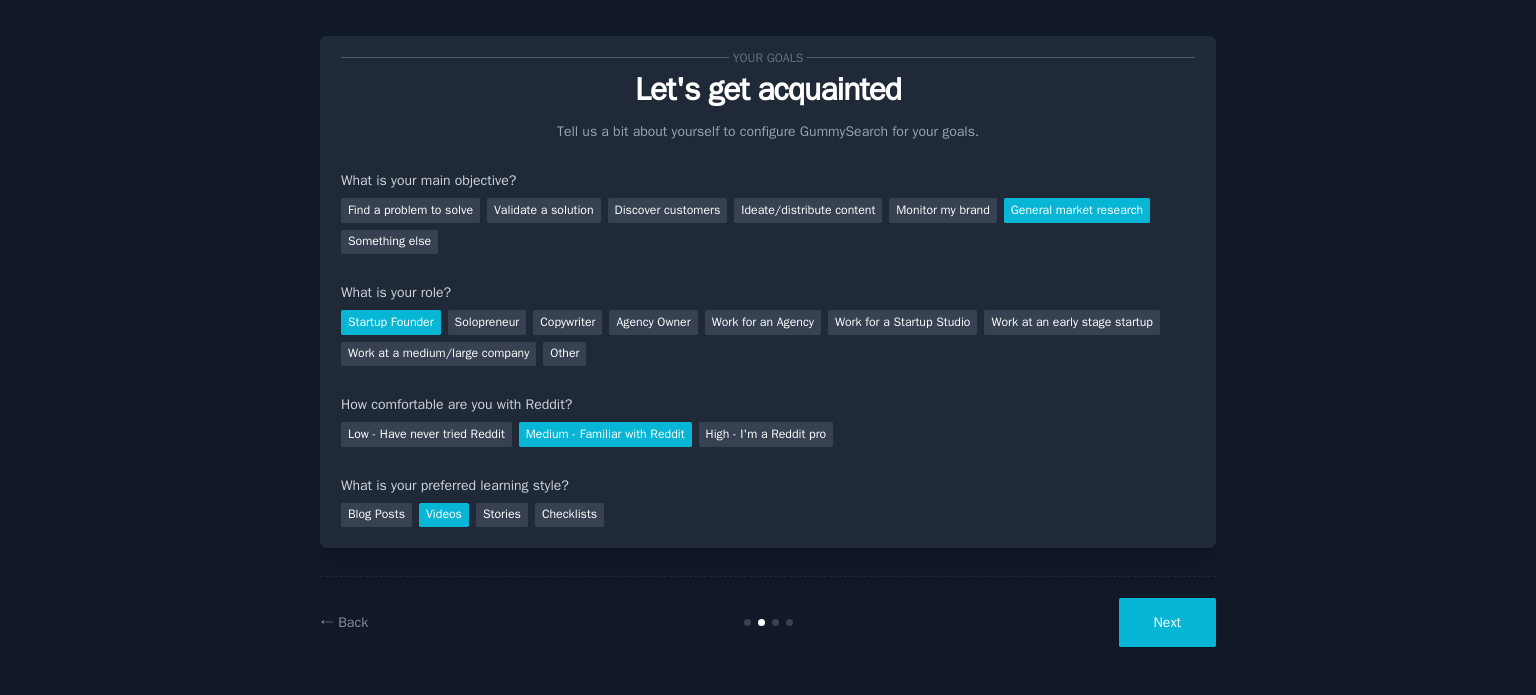 drag, startPoint x: 559, startPoint y: 519, endPoint x: 526, endPoint y: 515, distance: 33.24154 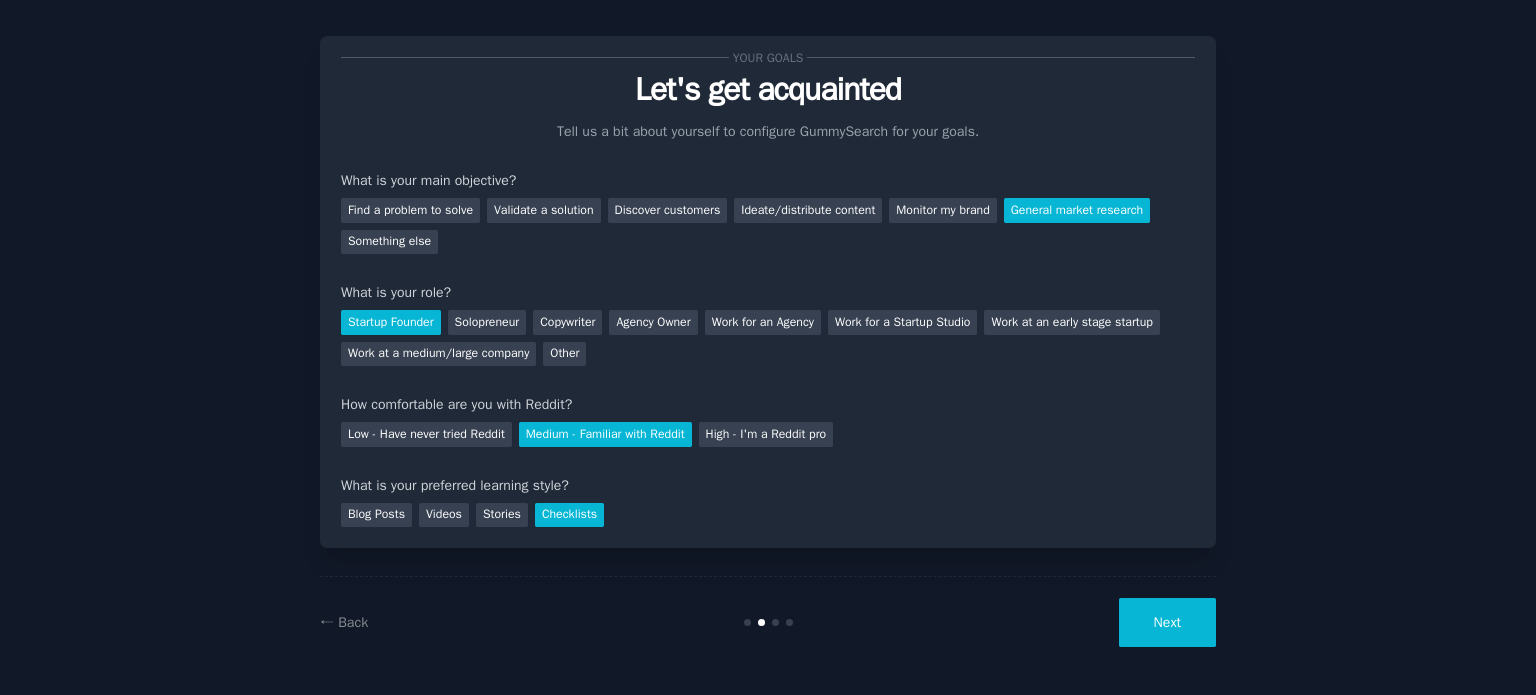 click on "Next" at bounding box center [1167, 622] 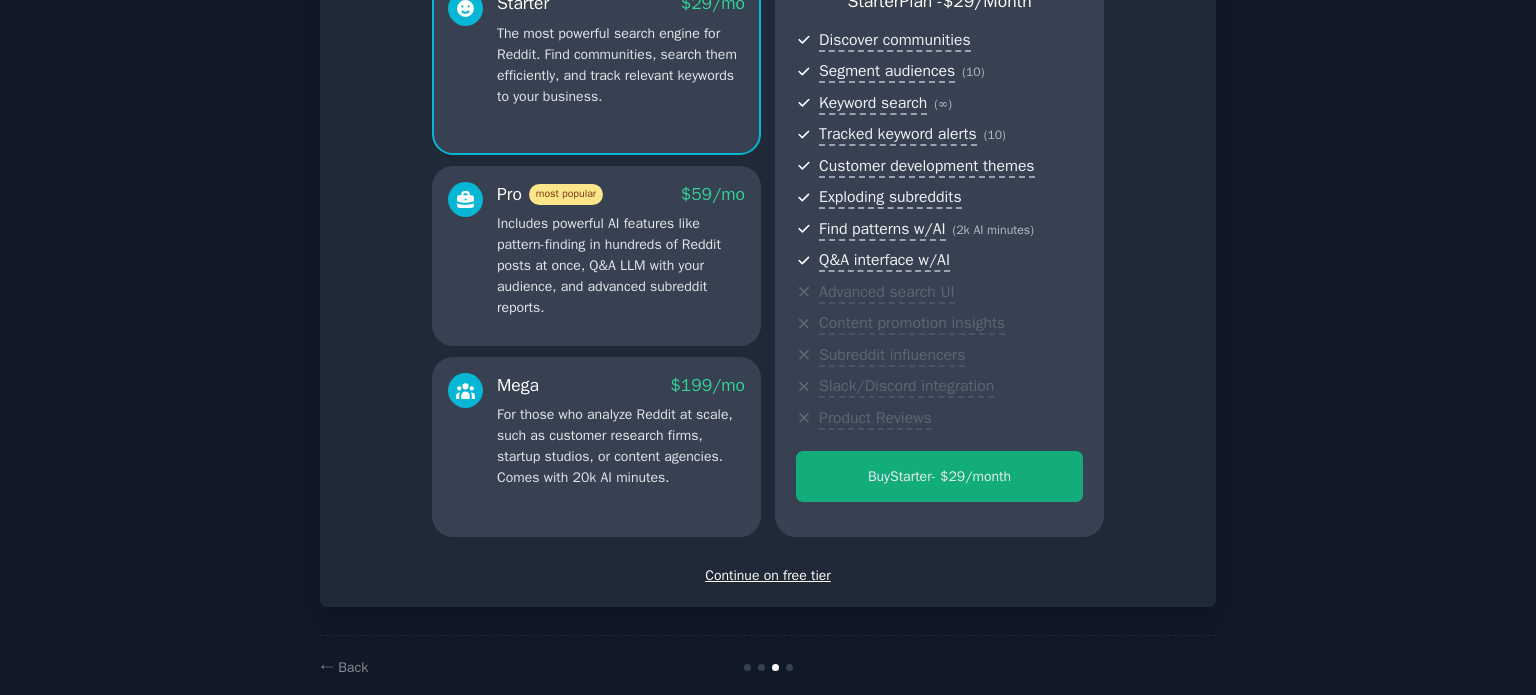 scroll, scrollTop: 235, scrollLeft: 0, axis: vertical 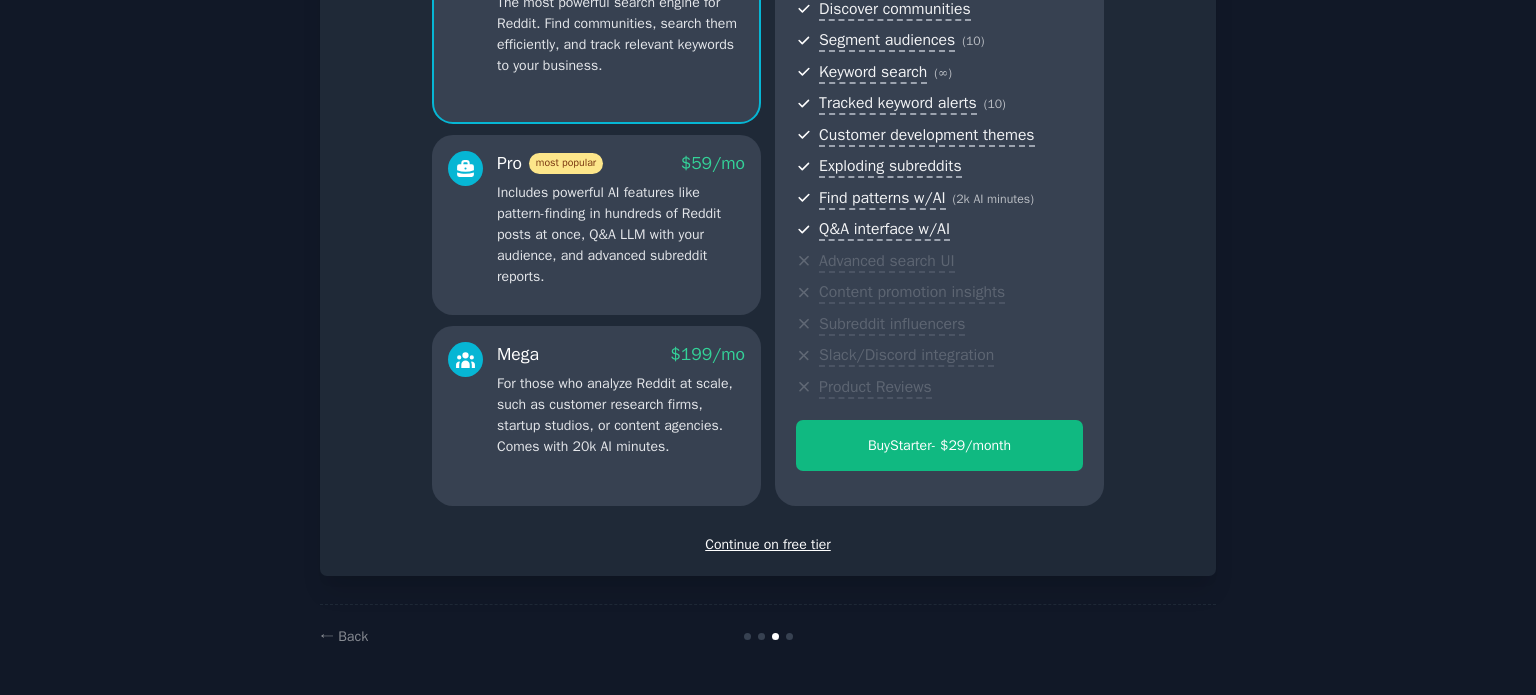 click on "Continue on free tier" at bounding box center (768, 544) 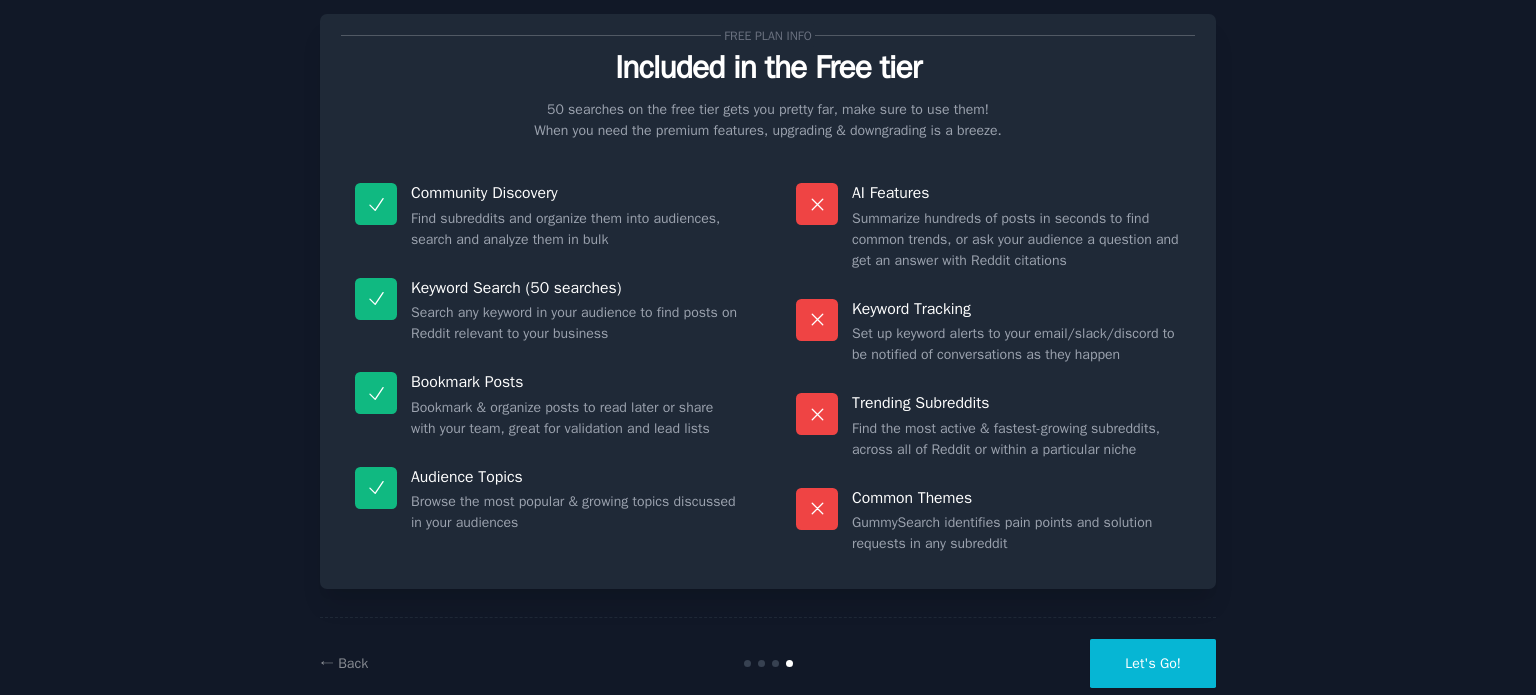 scroll, scrollTop: 83, scrollLeft: 0, axis: vertical 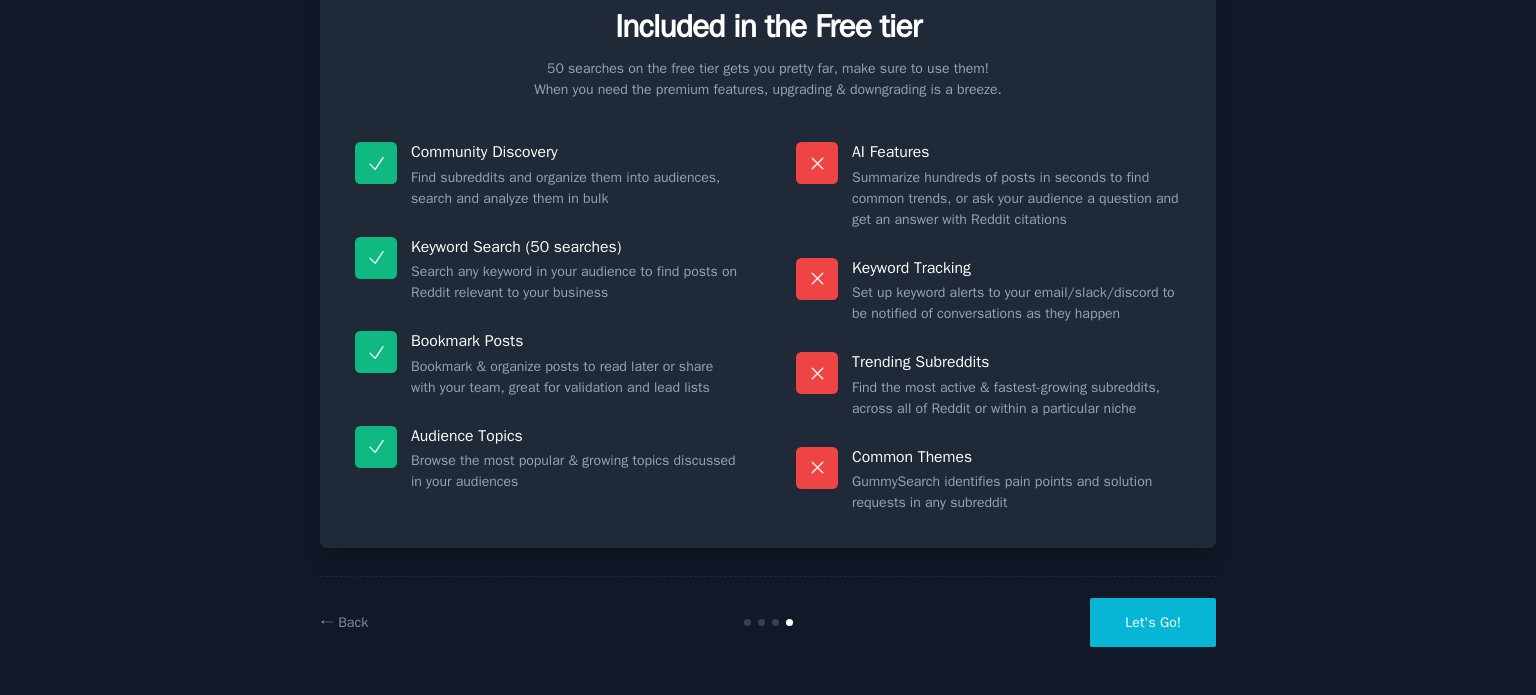 click on "Let's Go!" at bounding box center (1153, 622) 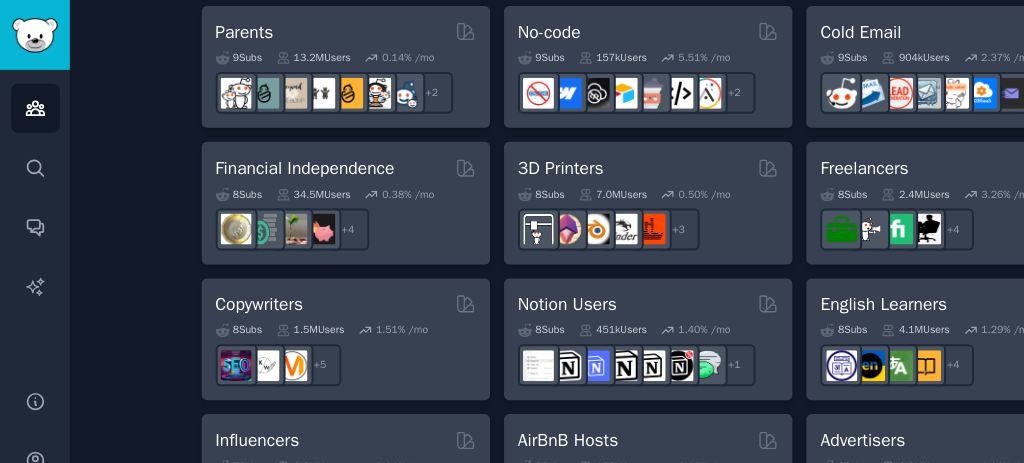 scroll, scrollTop: 1333, scrollLeft: 0, axis: vertical 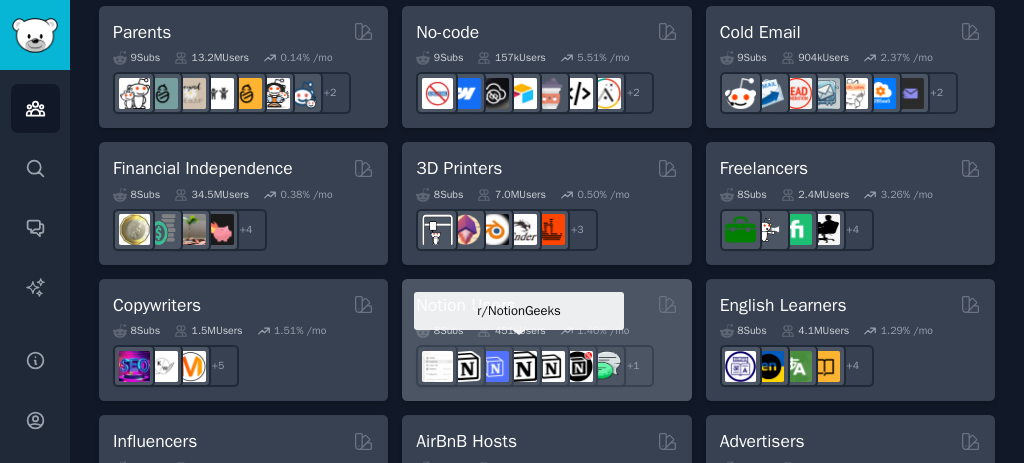 click at bounding box center (521, 366) 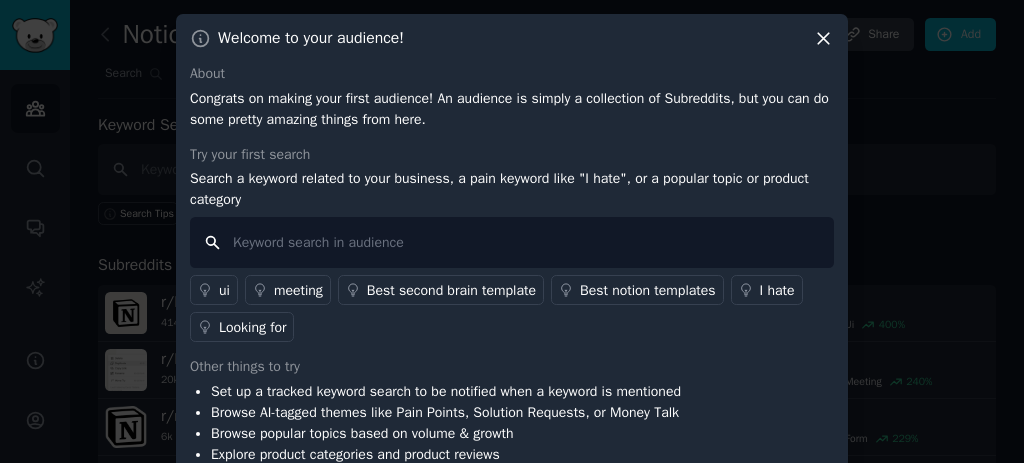 click at bounding box center [512, 242] 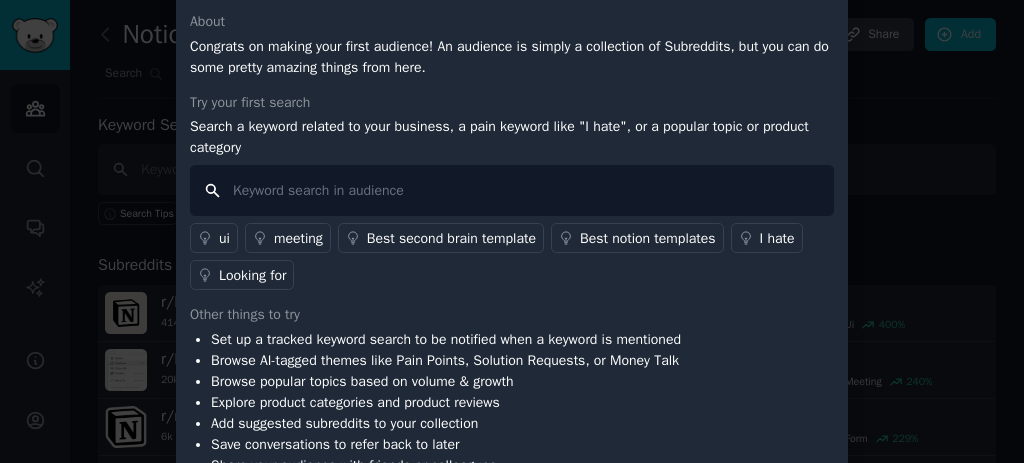 scroll, scrollTop: 89, scrollLeft: 0, axis: vertical 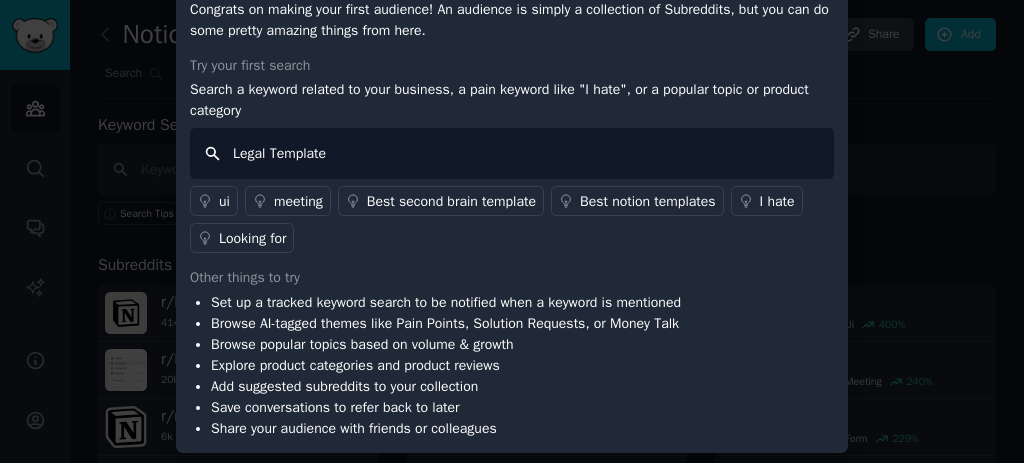 type on "Legal Templates" 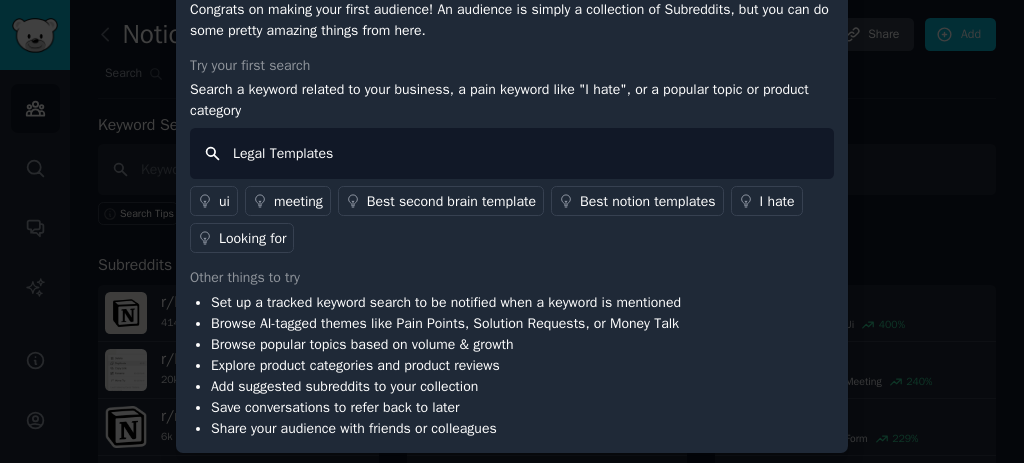 click on "Legal Templates" at bounding box center [512, 153] 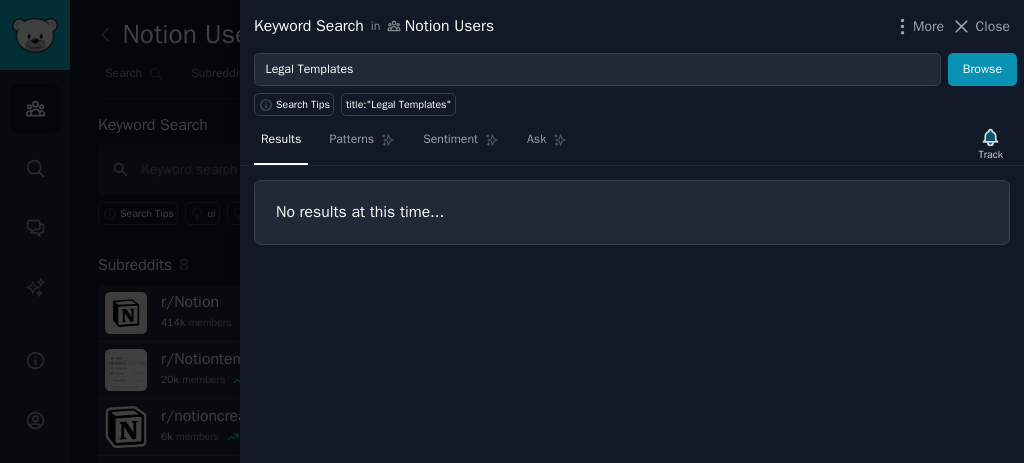 click on "Close" at bounding box center [993, 26] 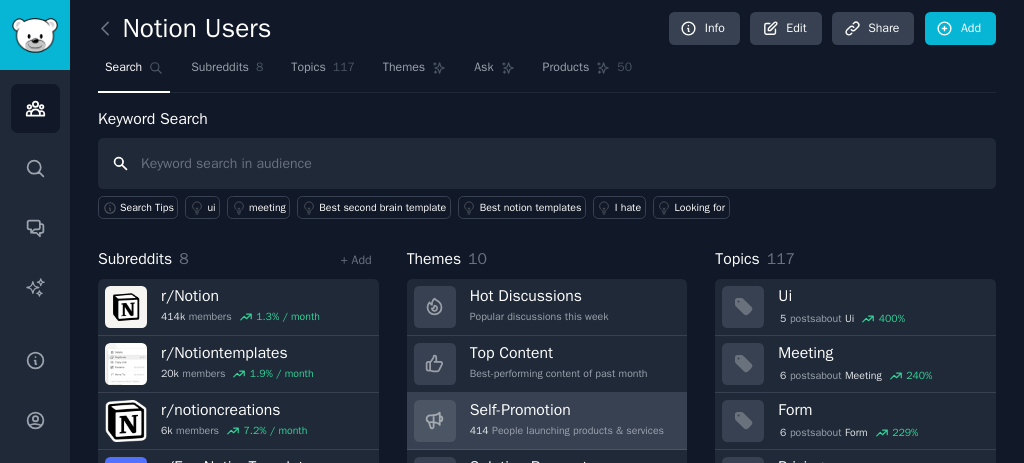 scroll, scrollTop: 0, scrollLeft: 0, axis: both 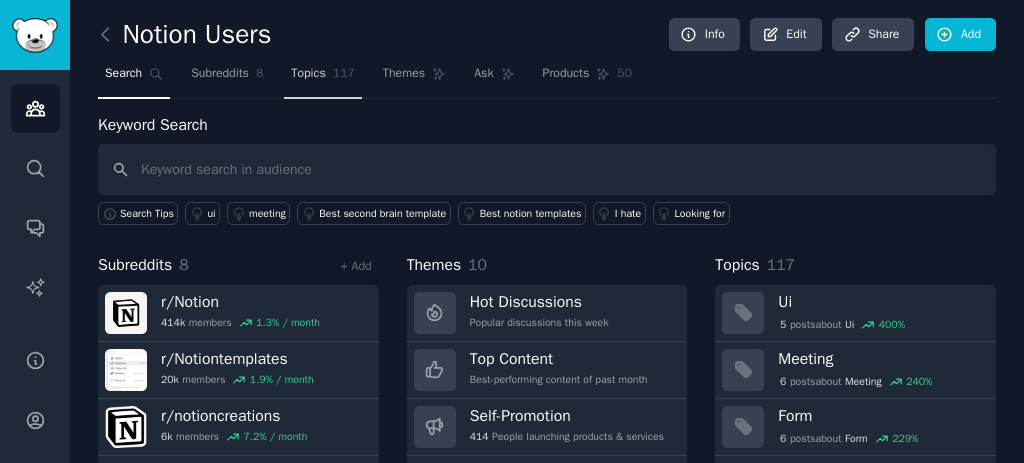 click on "Topics 117" at bounding box center [323, 78] 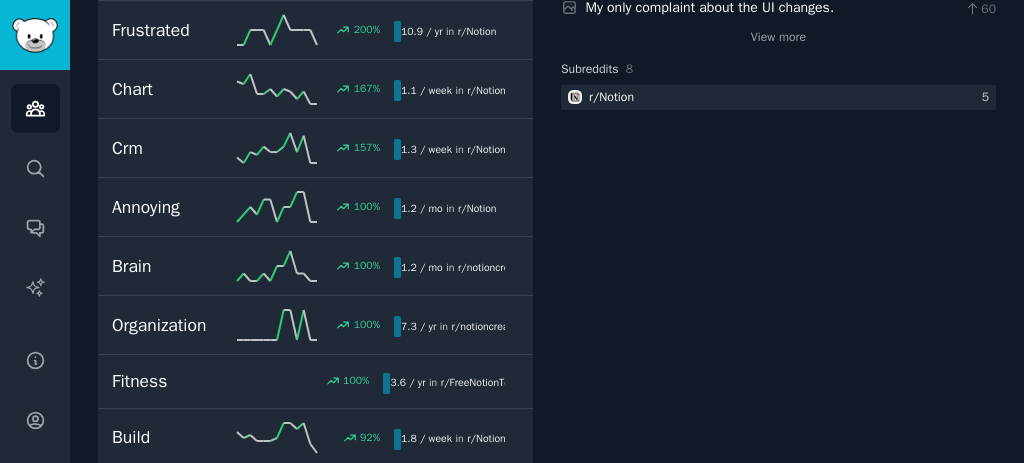 scroll, scrollTop: 0, scrollLeft: 0, axis: both 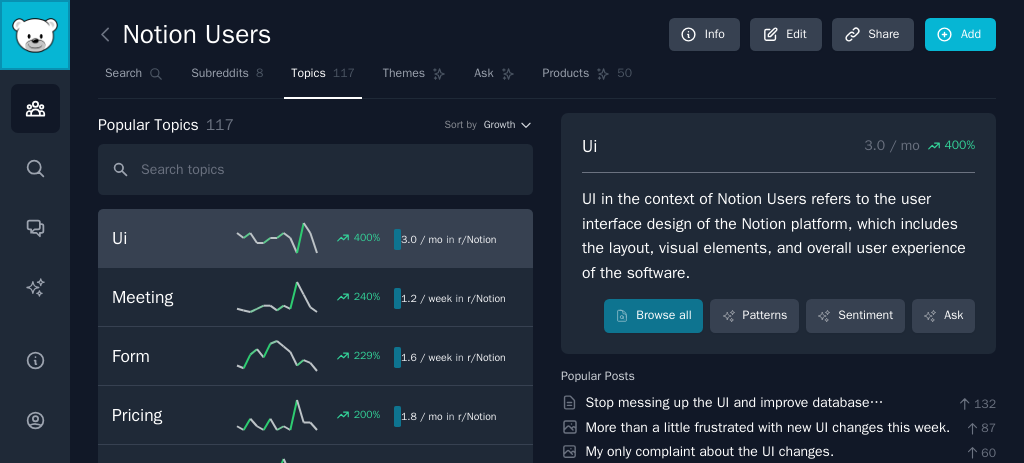 click at bounding box center [35, 35] 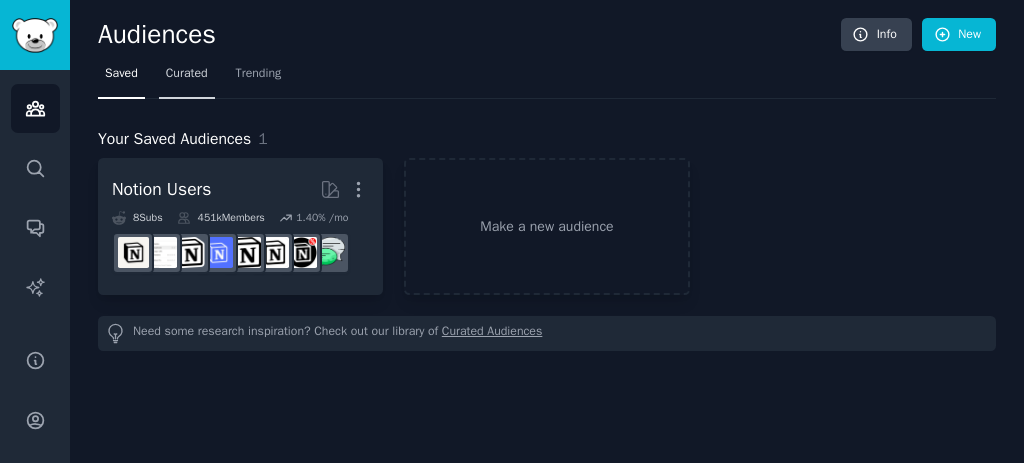 click on "Curated" at bounding box center [187, 74] 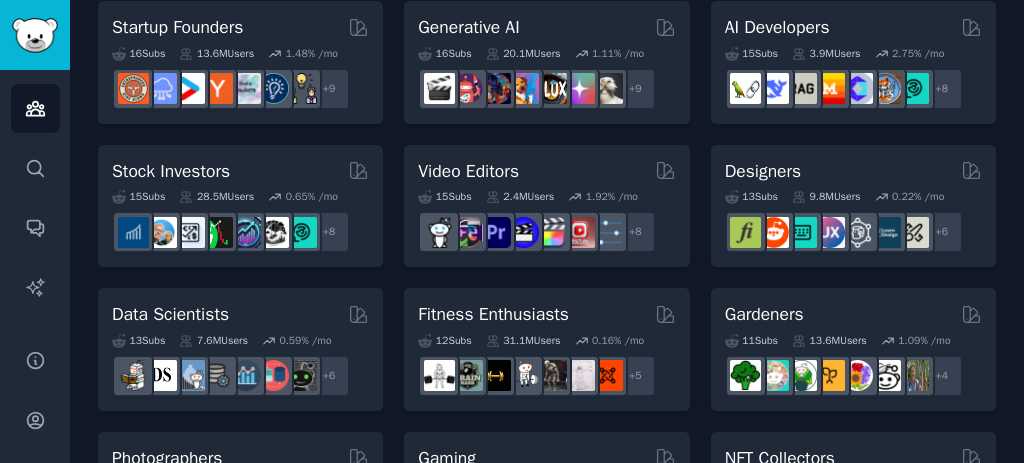 scroll, scrollTop: 0, scrollLeft: 0, axis: both 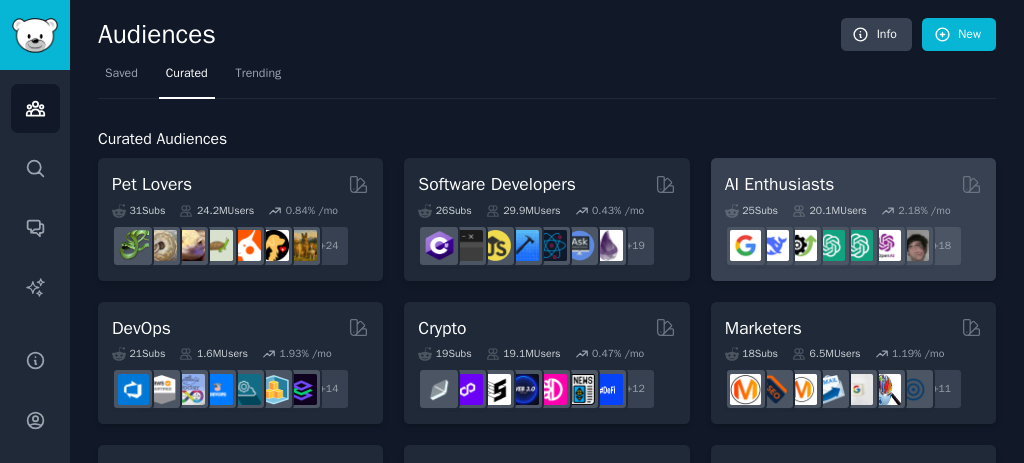 click on "AI Enthusiasts" at bounding box center (780, 184) 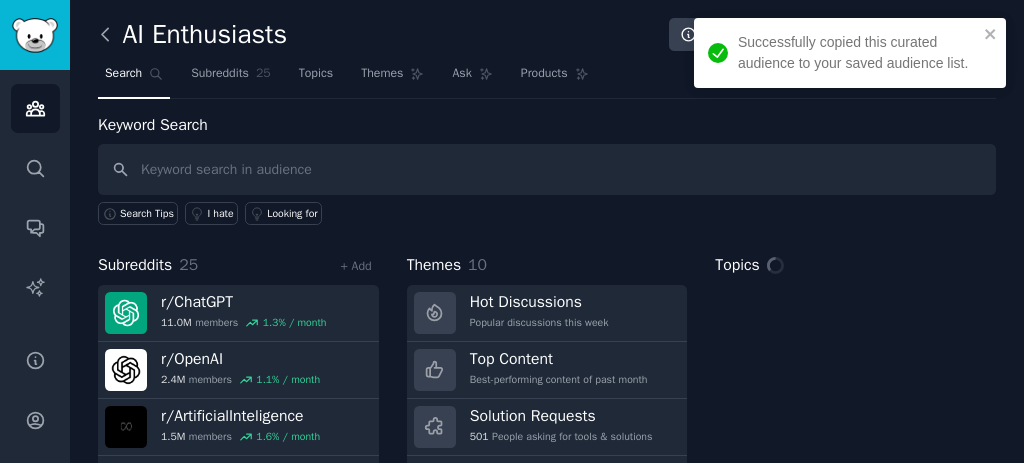 click 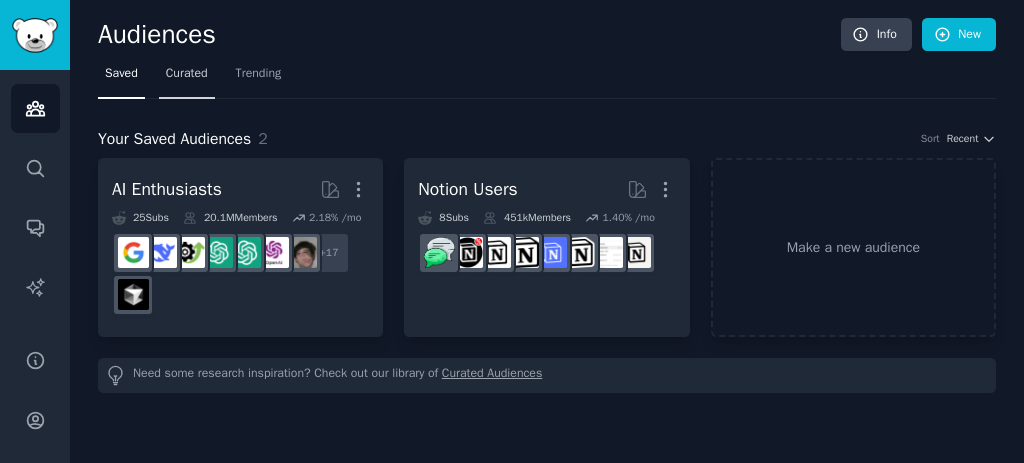click on "Curated" at bounding box center (187, 74) 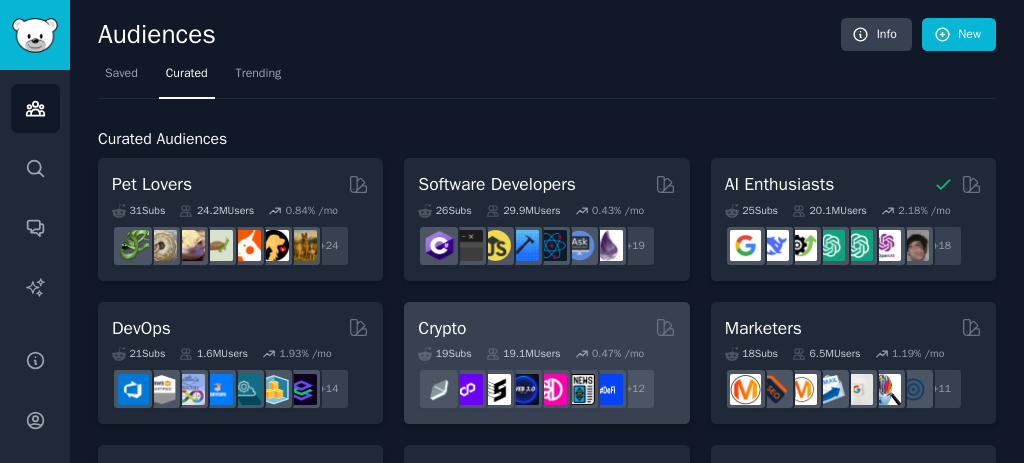 scroll, scrollTop: 444, scrollLeft: 0, axis: vertical 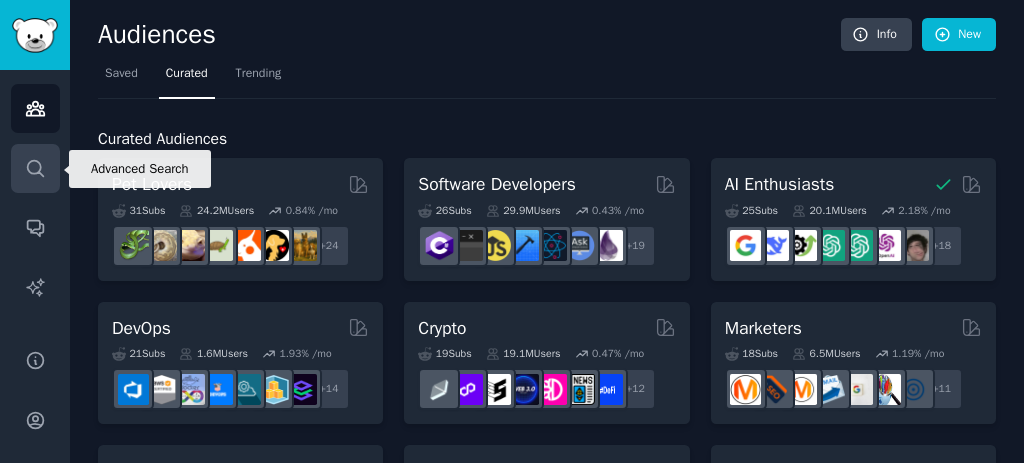 click on "Search" at bounding box center (35, 168) 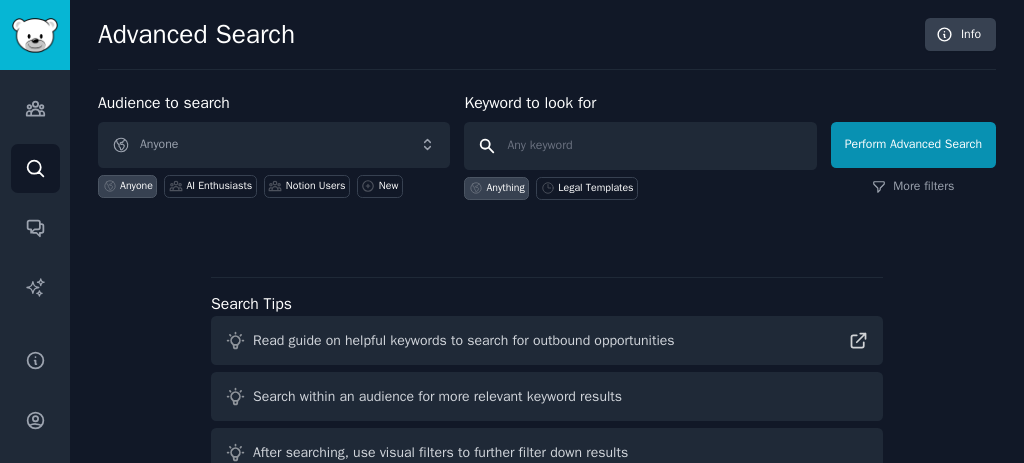 click at bounding box center (640, 146) 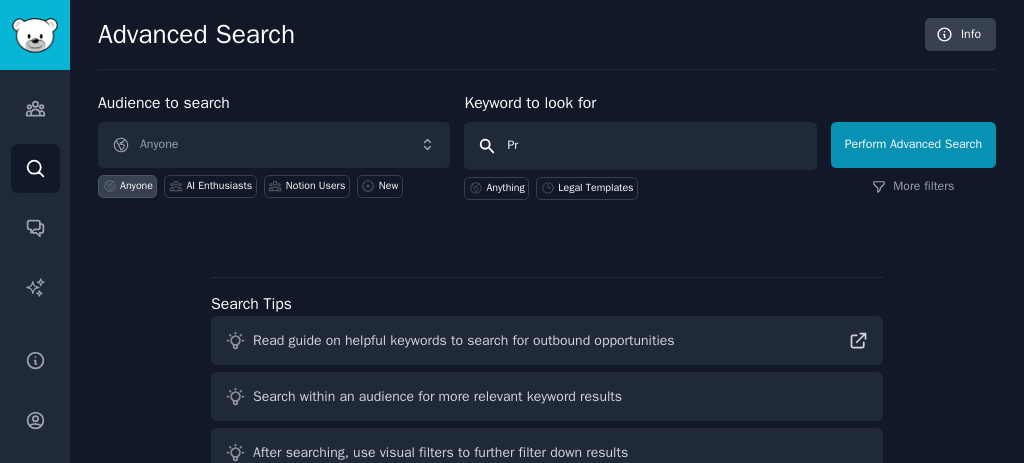 type on "P" 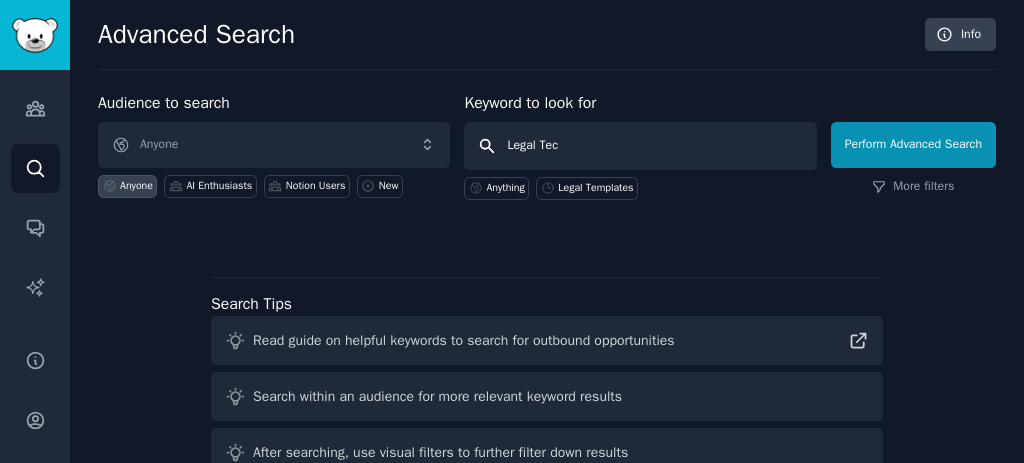 type on "Legal Tech" 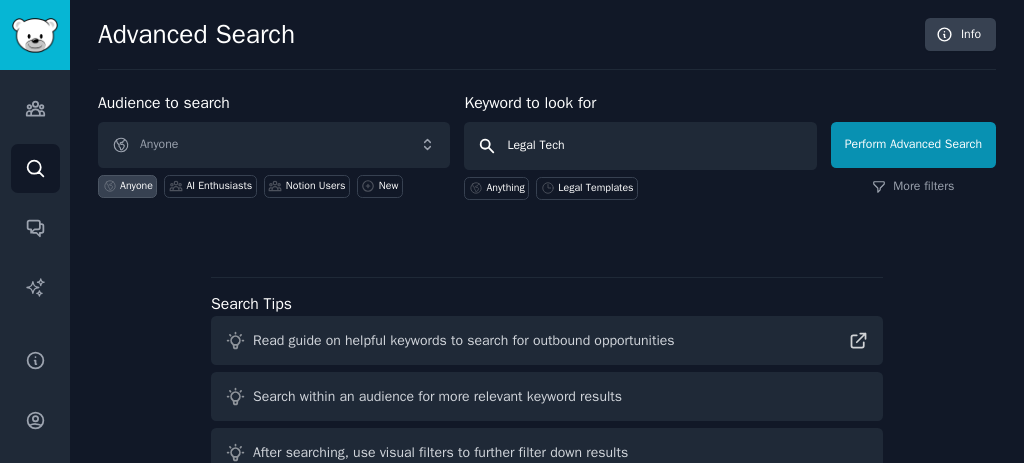 click on "Perform Advanced Search" at bounding box center [913, 145] 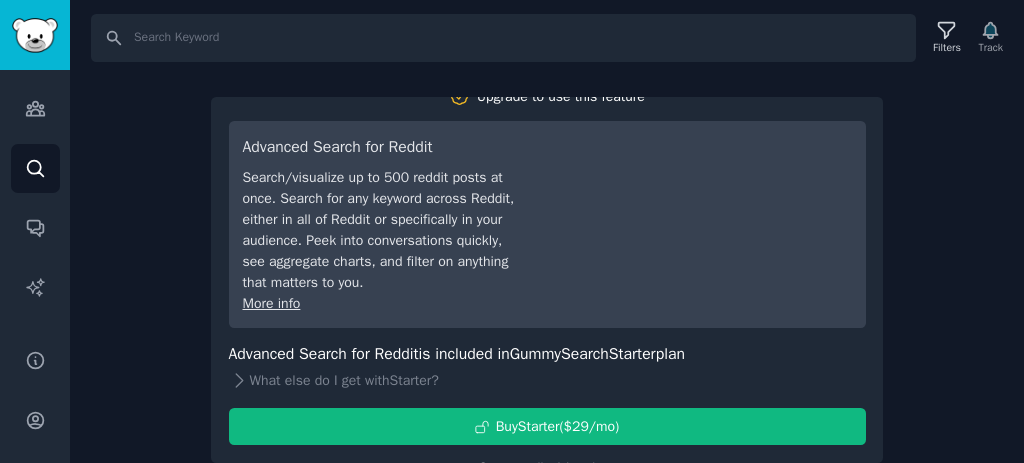 scroll, scrollTop: 56, scrollLeft: 0, axis: vertical 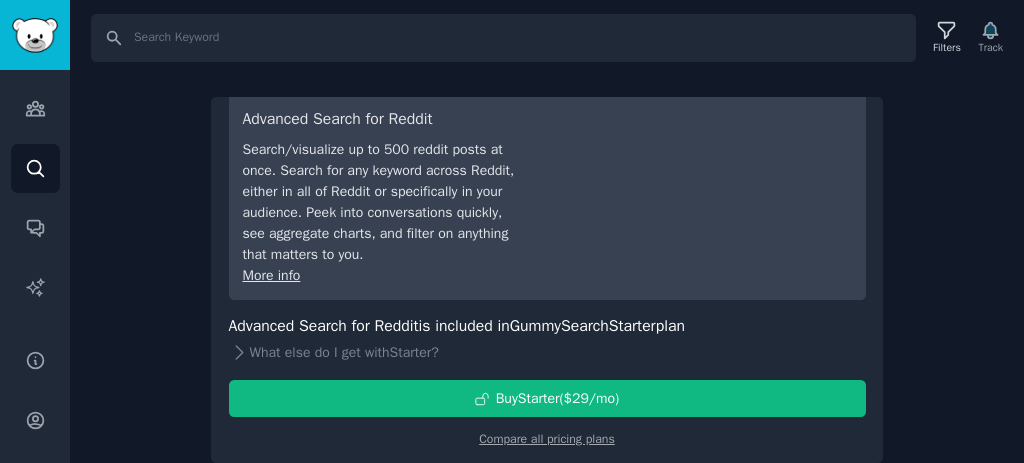 drag, startPoint x: 915, startPoint y: 318, endPoint x: 916, endPoint y: 229, distance: 89.005615 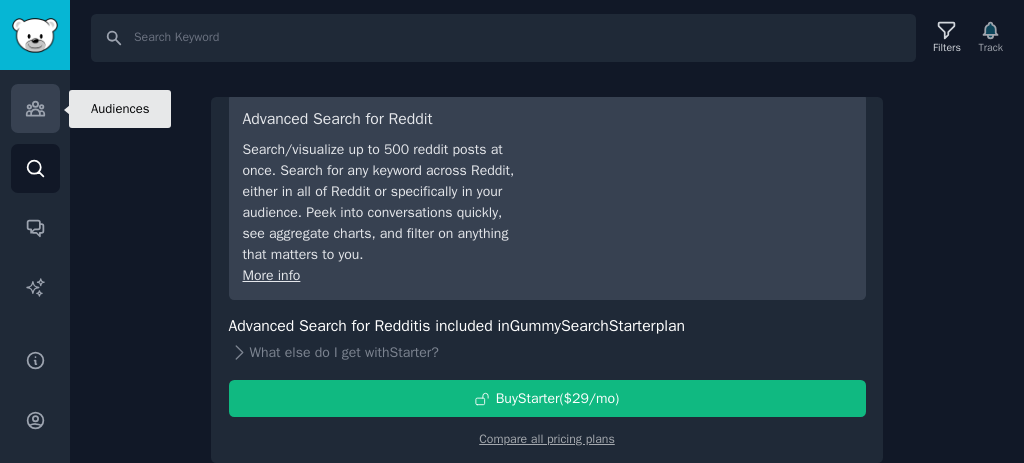 click 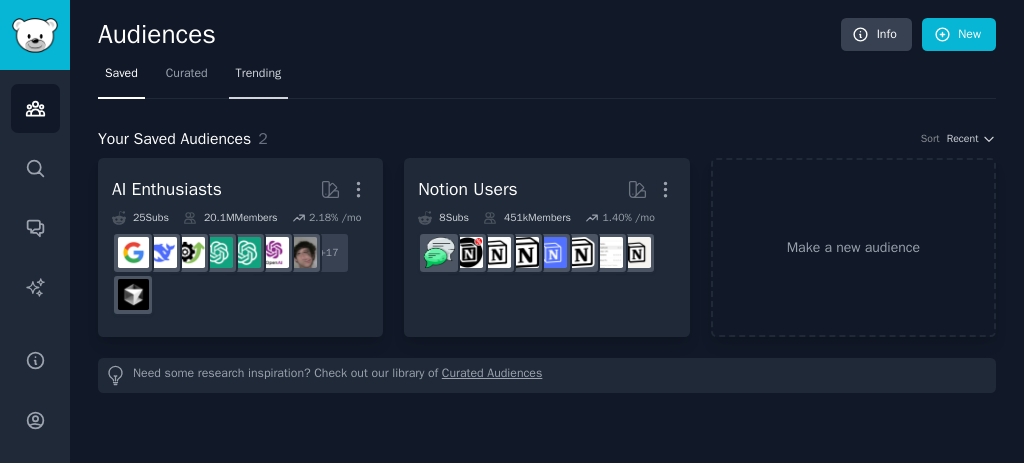 click on "Trending" at bounding box center [259, 74] 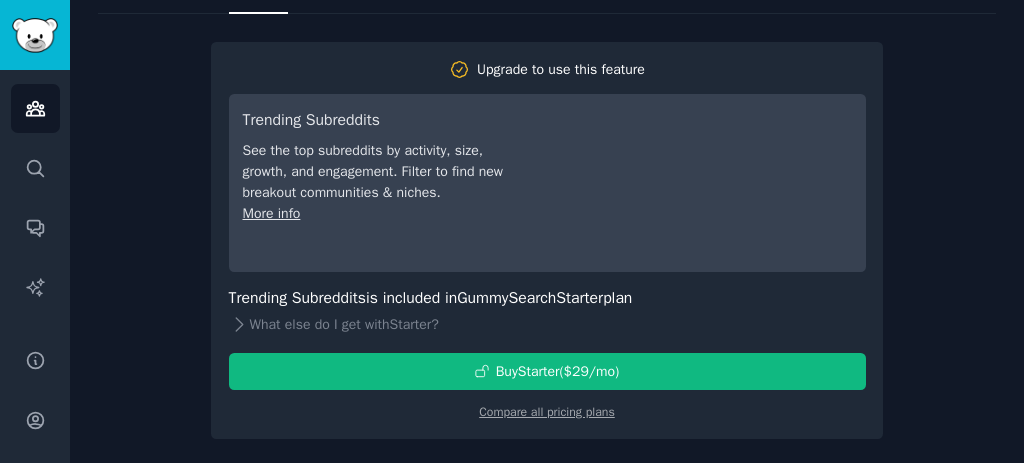 scroll, scrollTop: 0, scrollLeft: 0, axis: both 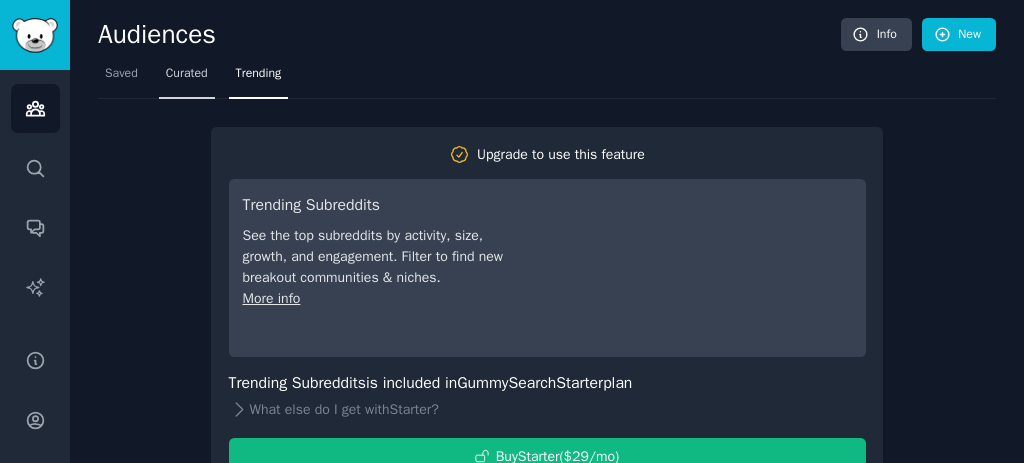 click on "Curated" at bounding box center (187, 78) 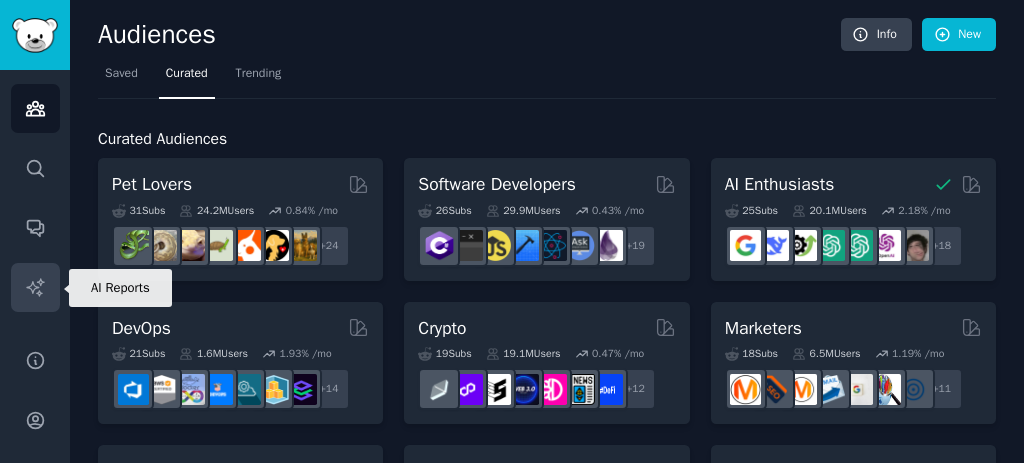 click on "AI Reports" at bounding box center [35, 287] 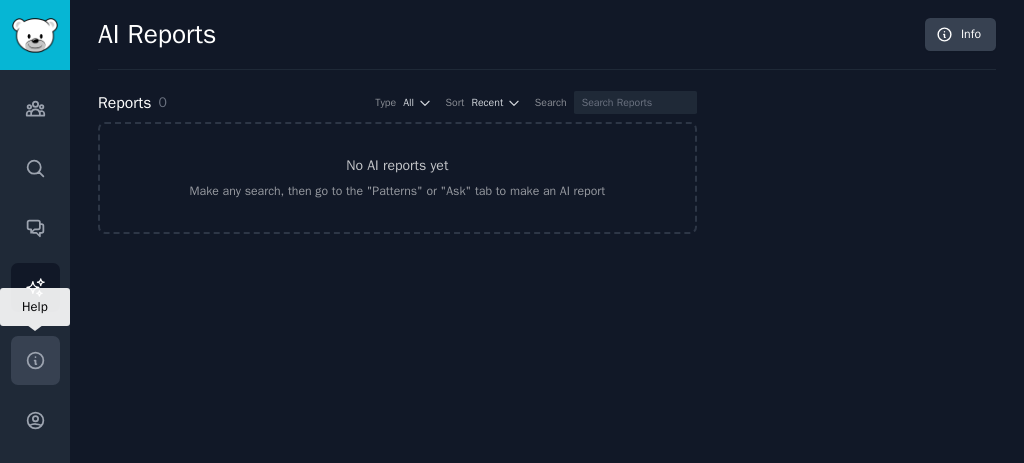 click 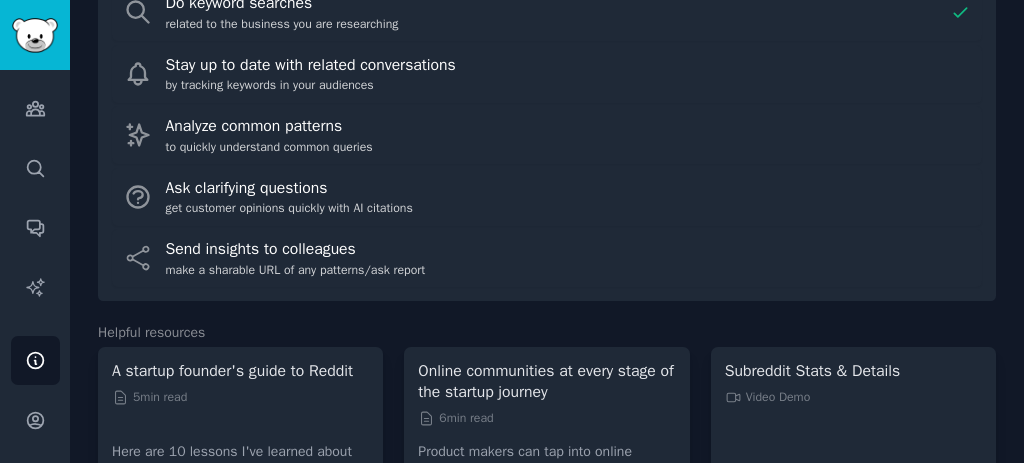 scroll, scrollTop: 757, scrollLeft: 0, axis: vertical 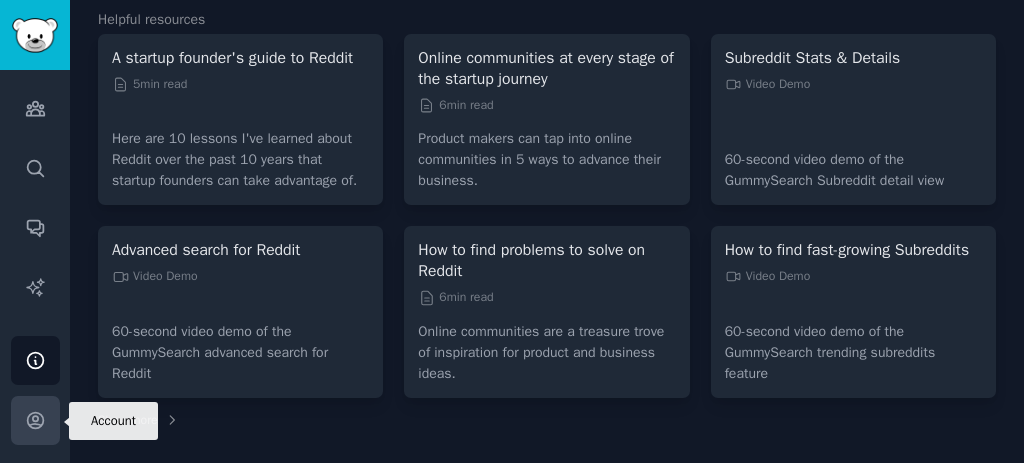 click 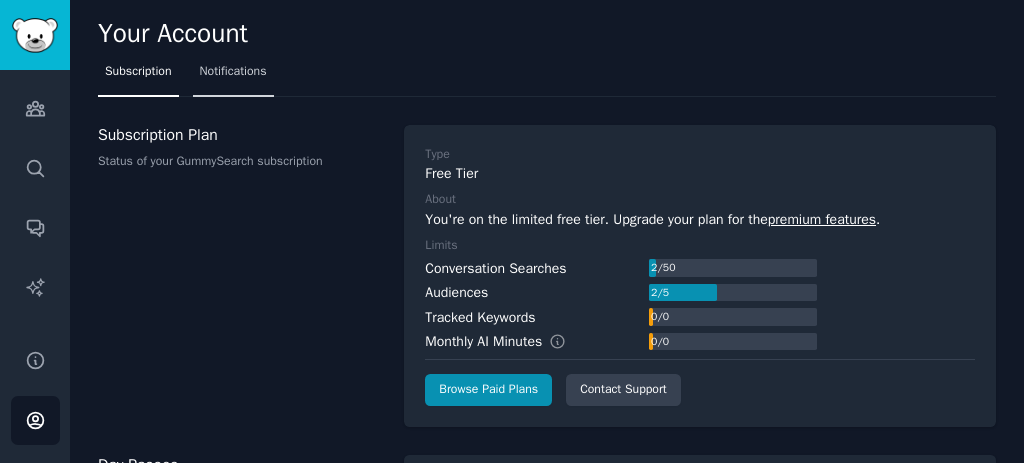 click on "Notifications" at bounding box center (233, 72) 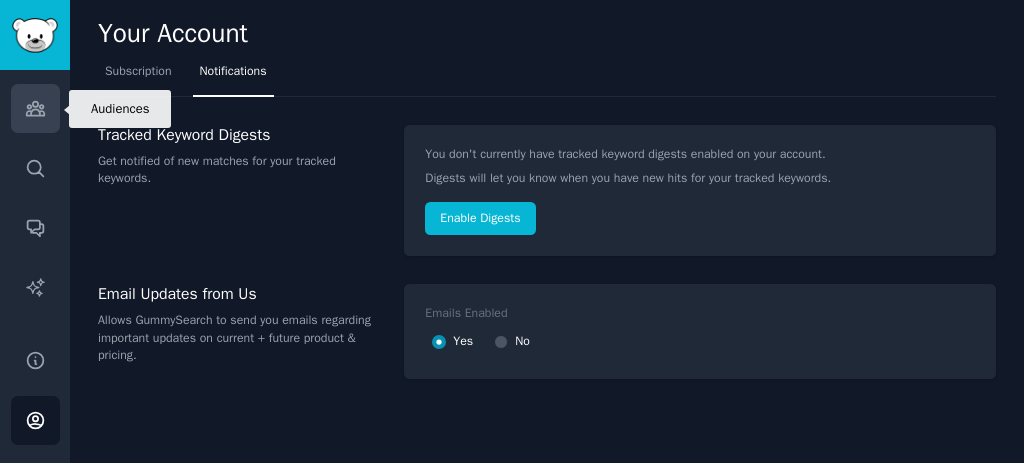 click 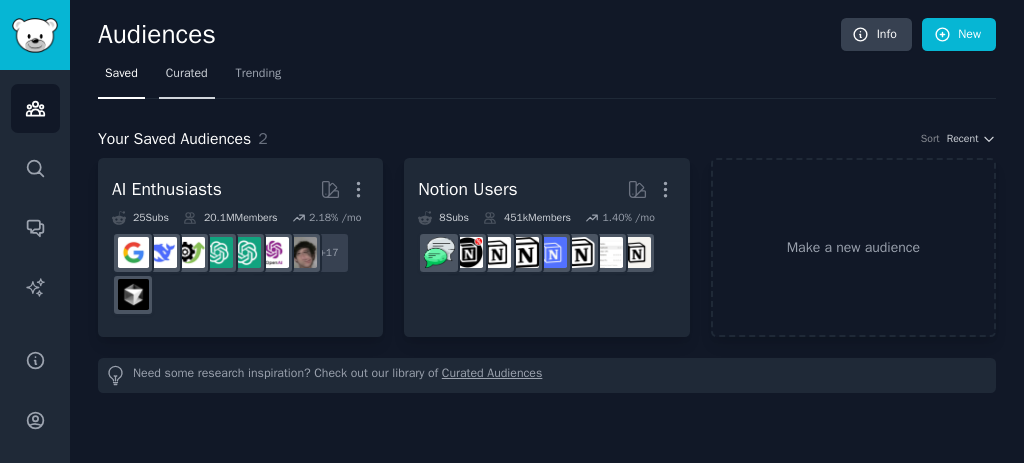 click on "Curated" at bounding box center [187, 74] 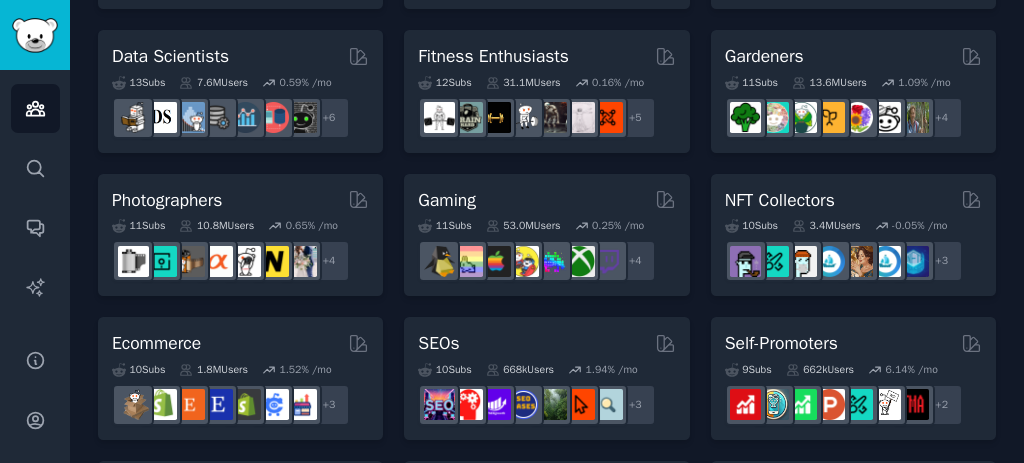 scroll, scrollTop: 709, scrollLeft: 0, axis: vertical 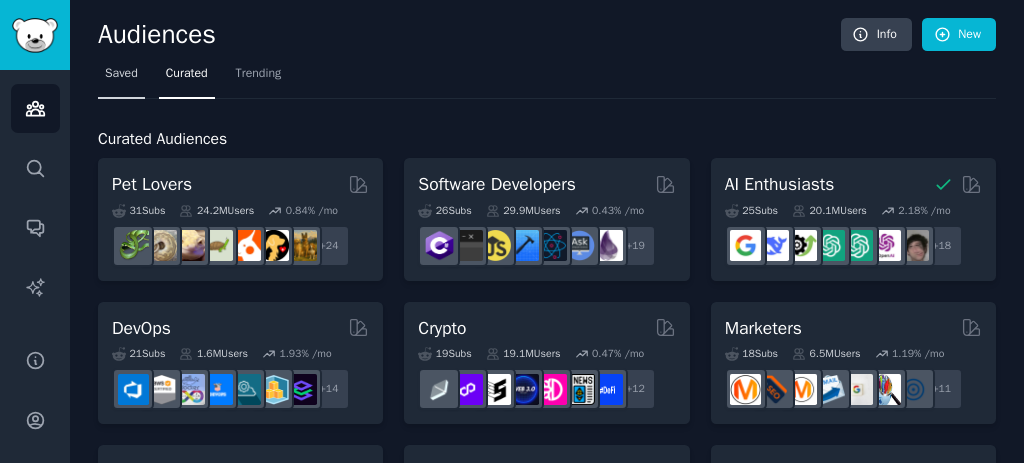 click on "Saved" at bounding box center [121, 74] 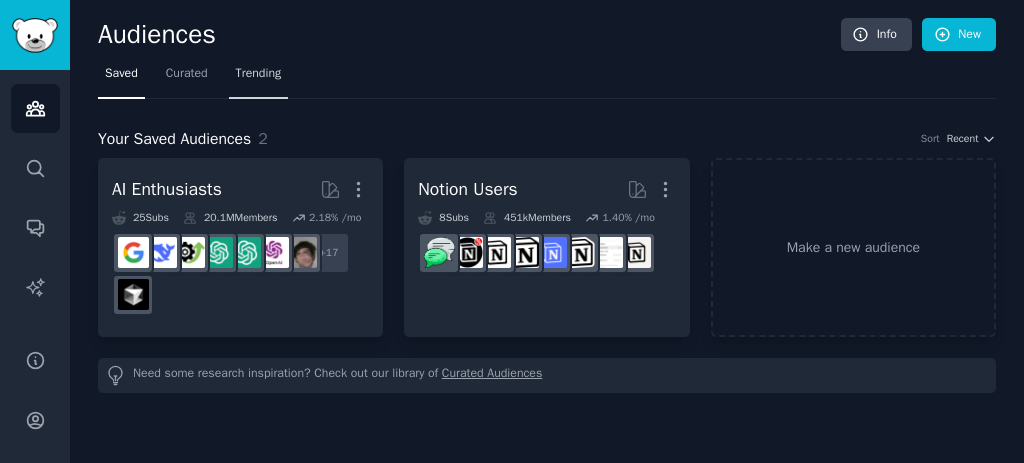 click on "Trending" at bounding box center [259, 74] 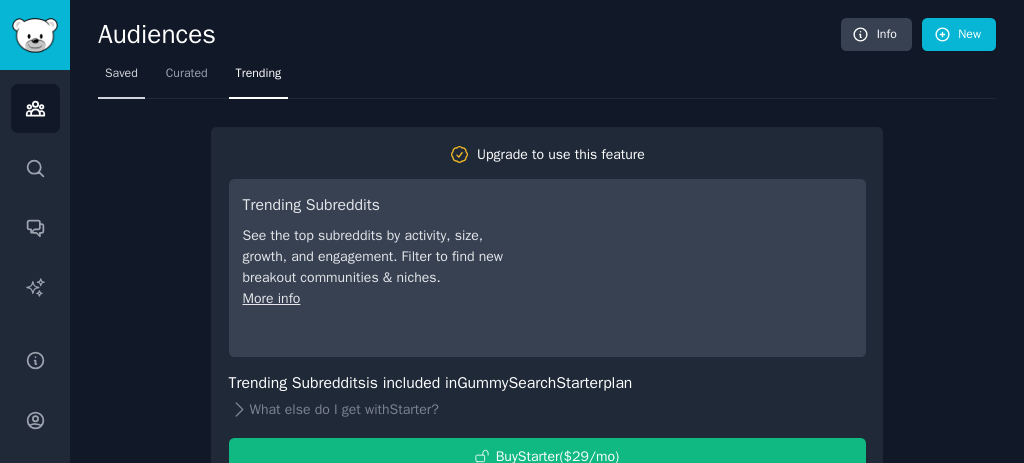 click on "Saved" at bounding box center (121, 74) 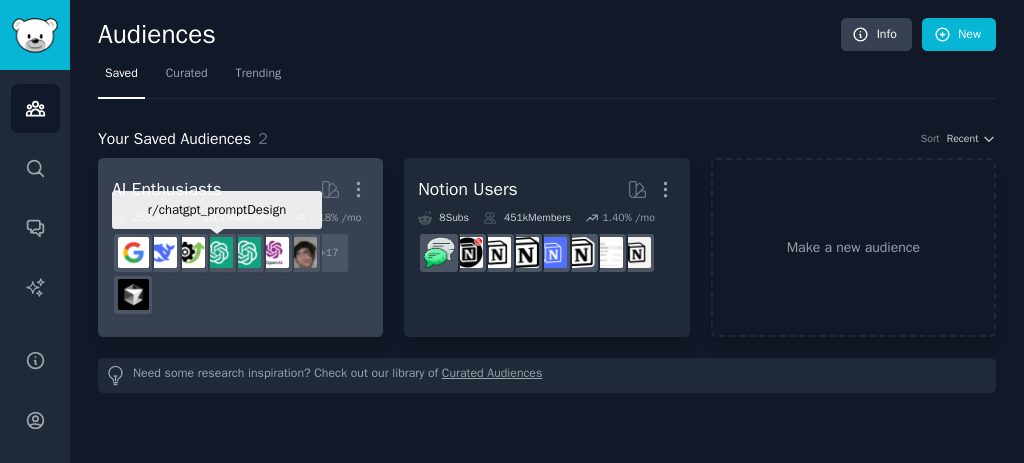 click at bounding box center [217, 253] 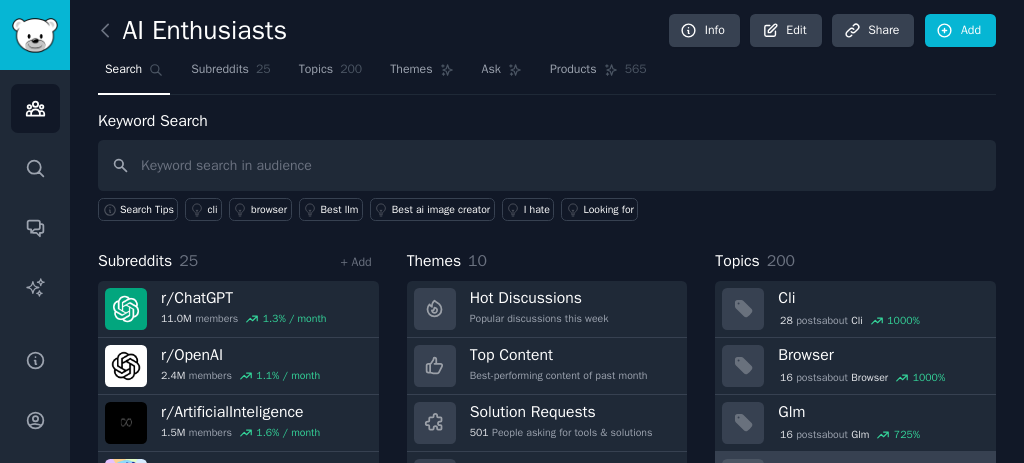 scroll, scrollTop: 0, scrollLeft: 0, axis: both 